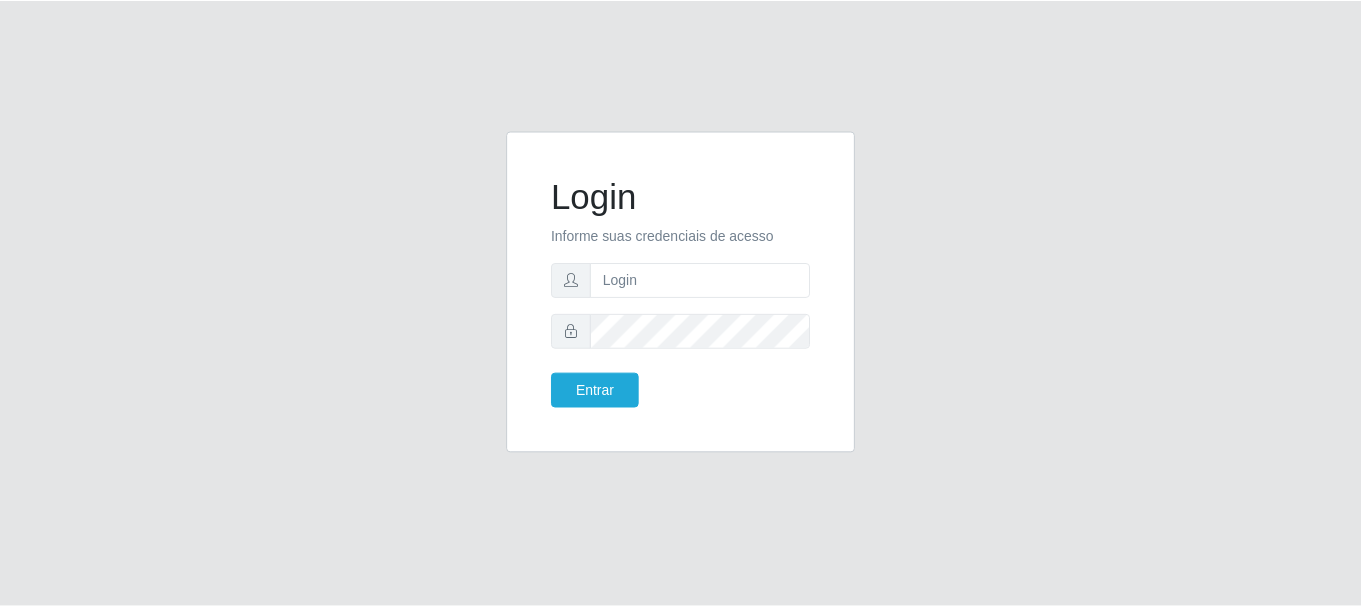 scroll, scrollTop: 0, scrollLeft: 0, axis: both 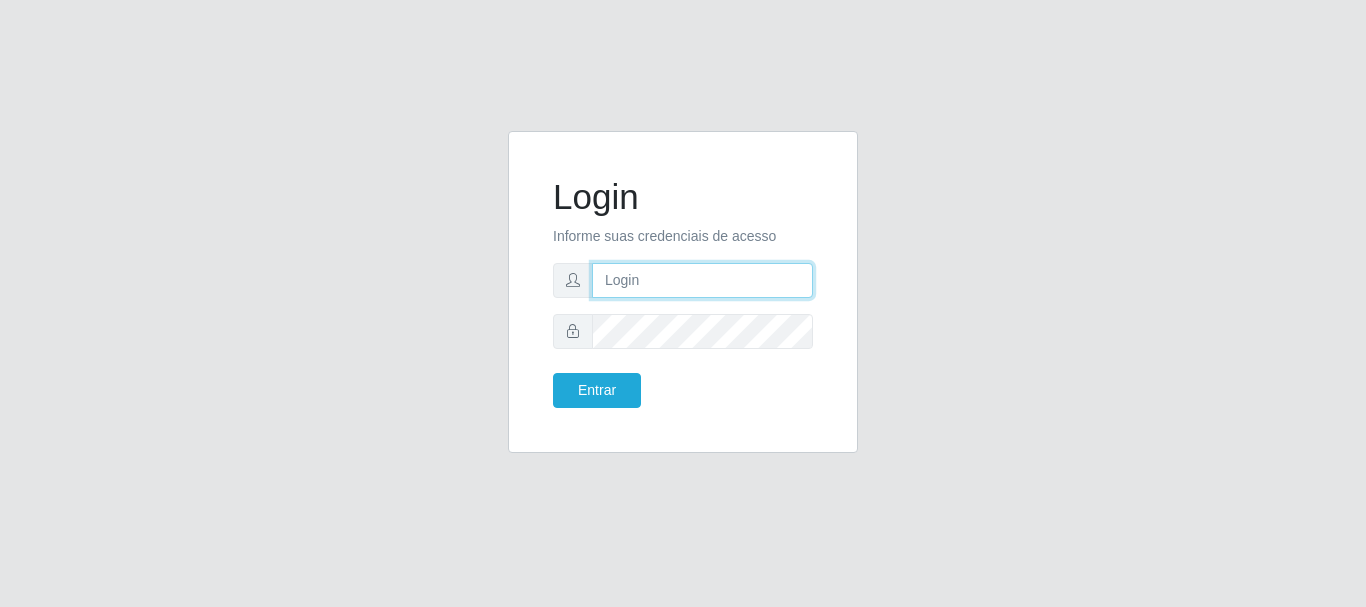 click at bounding box center (702, 280) 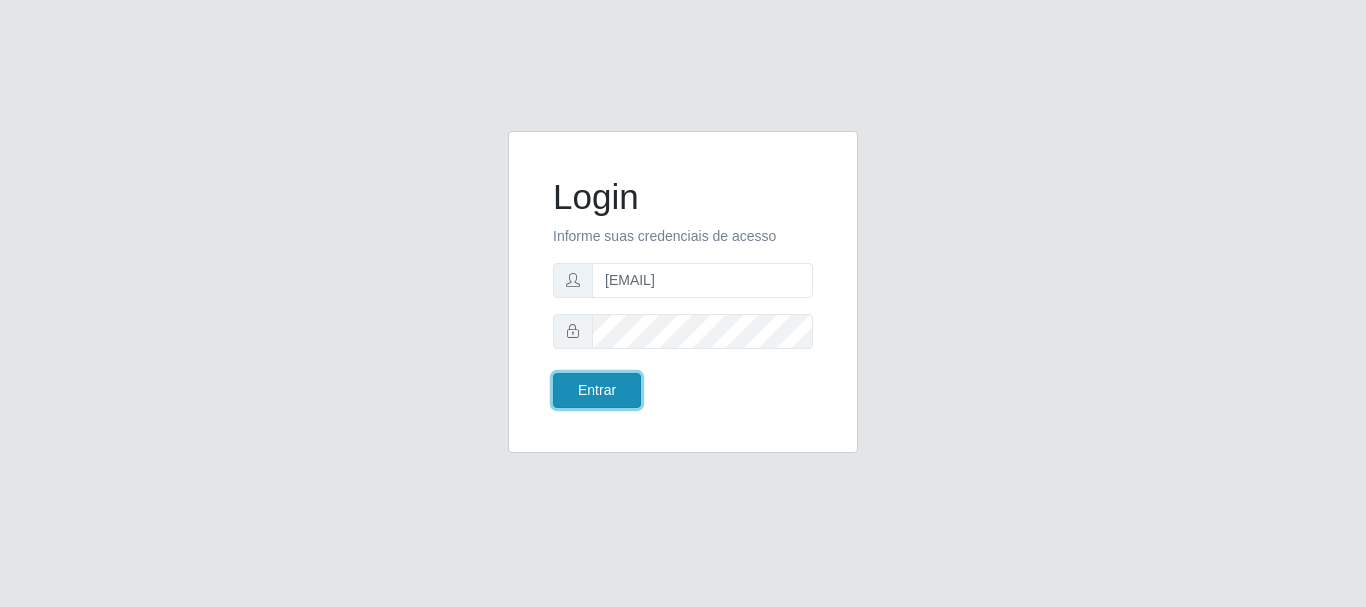 click on "Entrar" at bounding box center [597, 390] 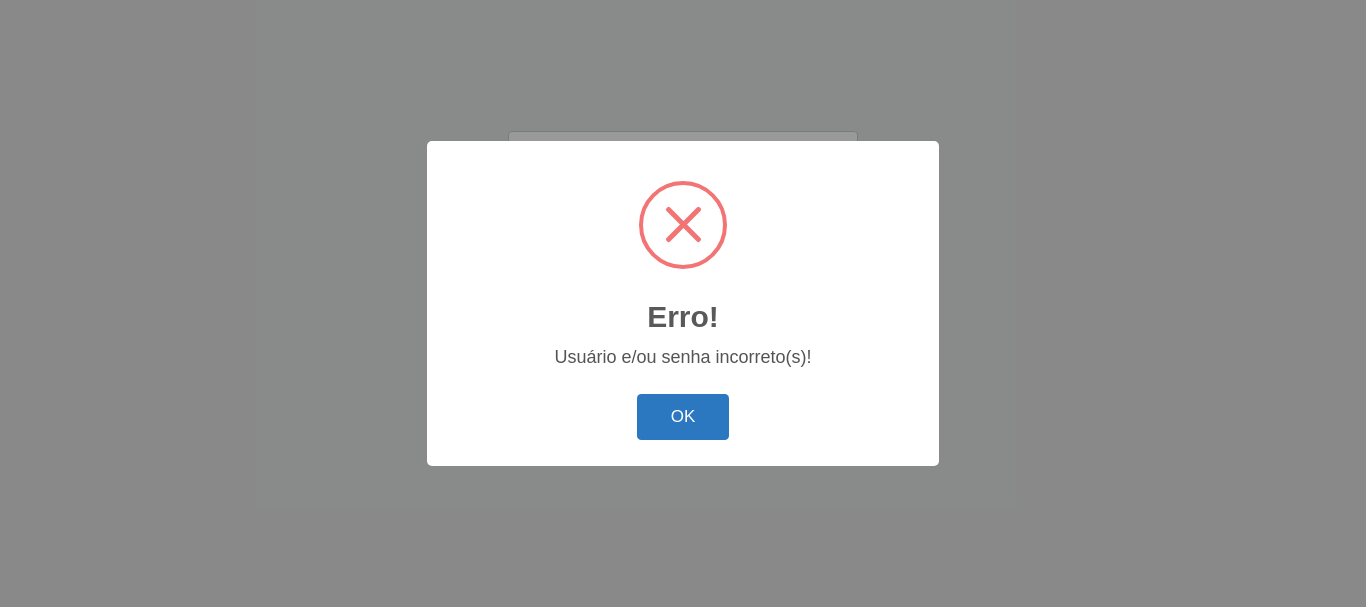 click on "OK" at bounding box center (683, 417) 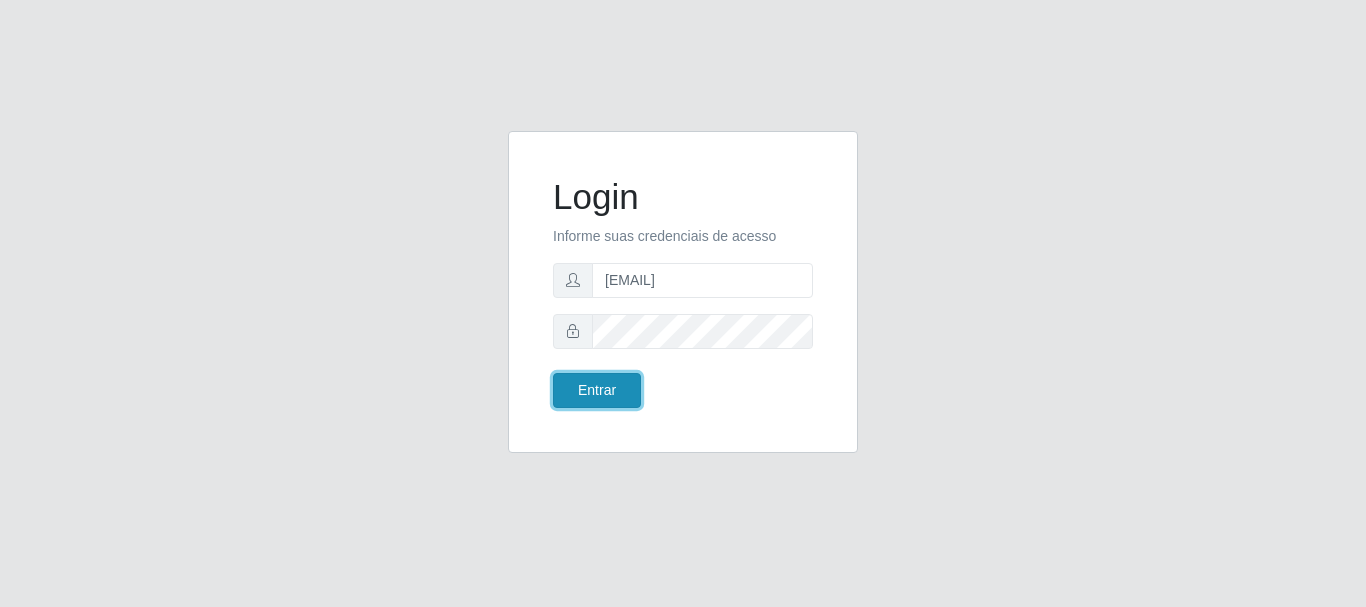 click on "Entrar" at bounding box center [597, 390] 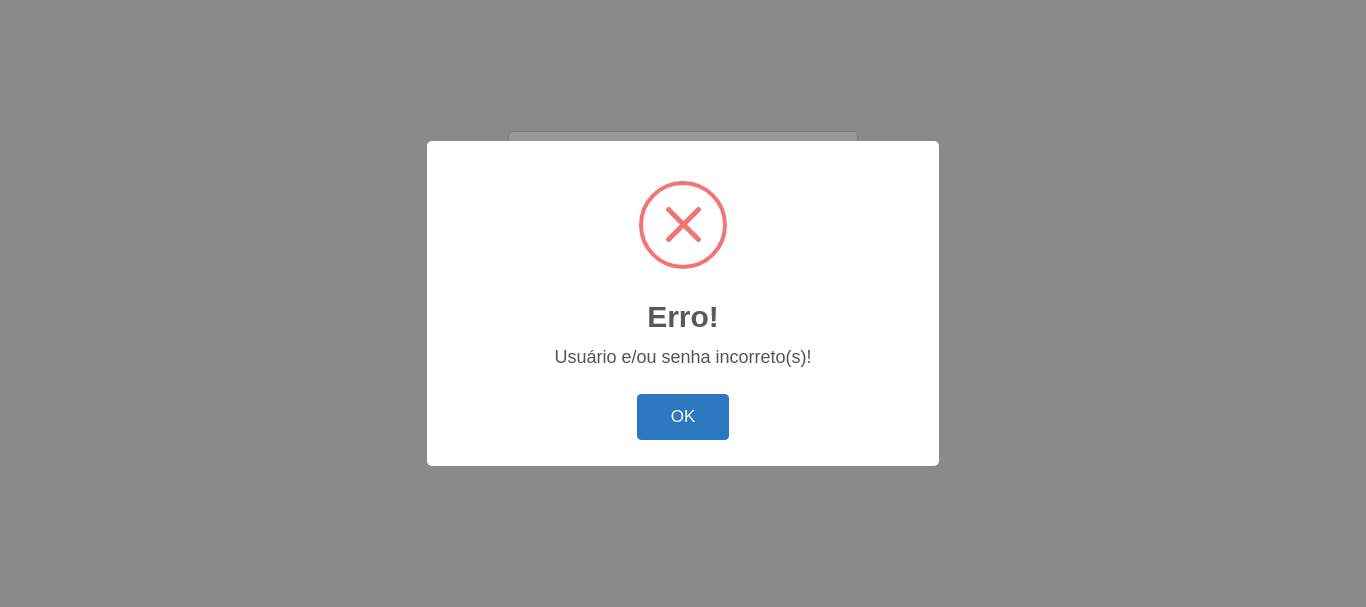 click on "OK" at bounding box center (683, 417) 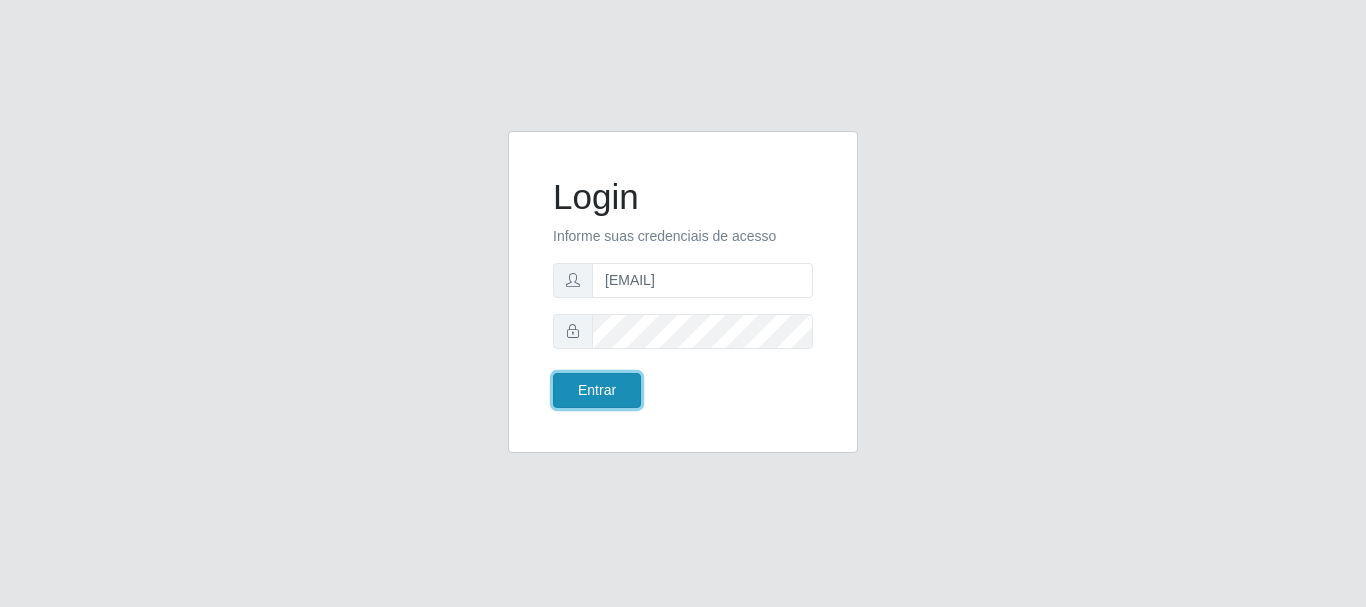 click on "Entrar" at bounding box center (597, 390) 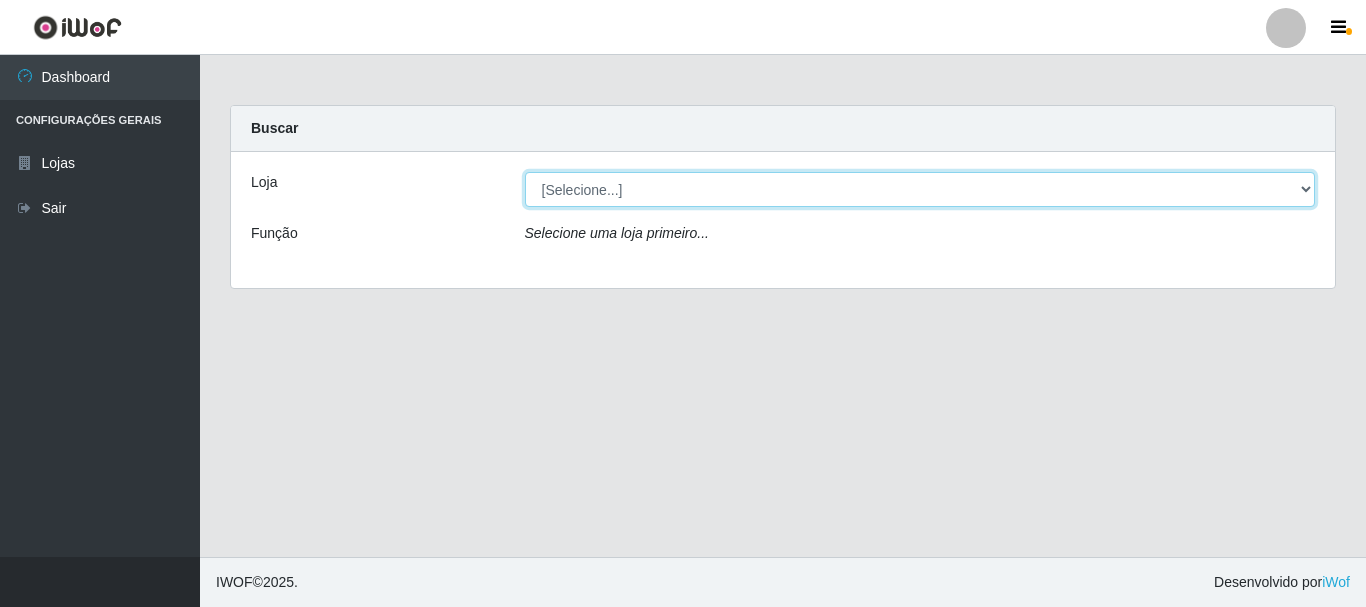 click on "[Selecione...] SuperFácil Atacado - Rodoviária" at bounding box center (920, 189) 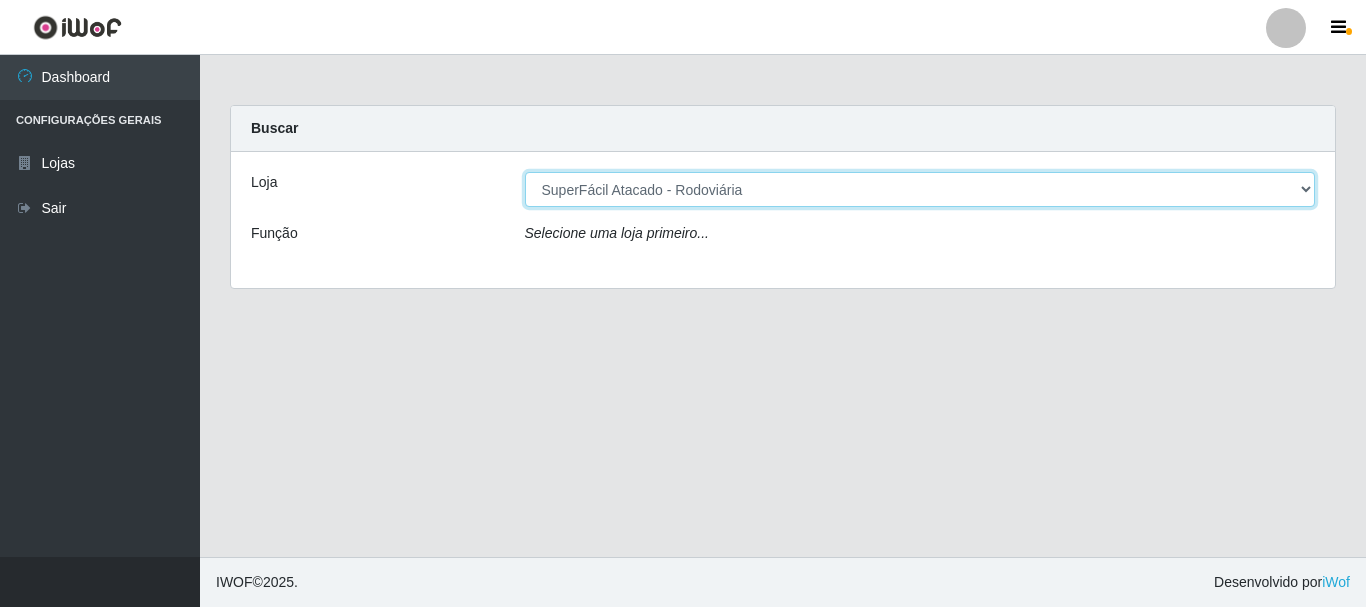 click on "[Selecione...] SuperFácil Atacado - Rodoviária" at bounding box center (920, 189) 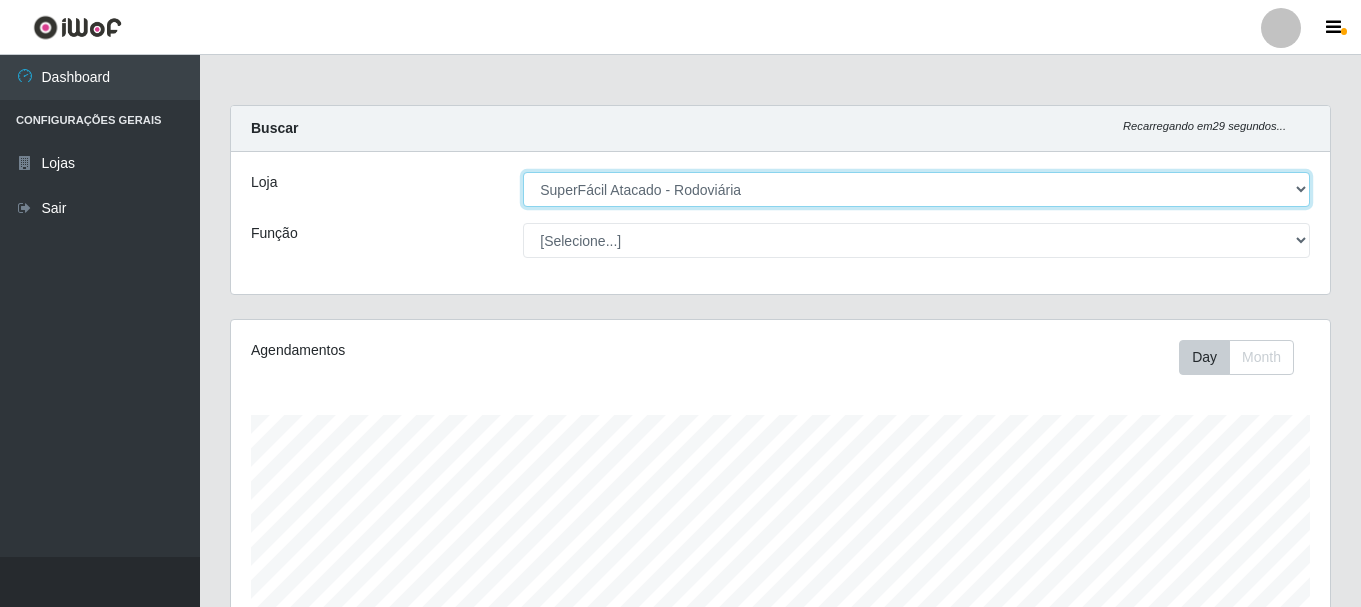scroll, scrollTop: 999585, scrollLeft: 998901, axis: both 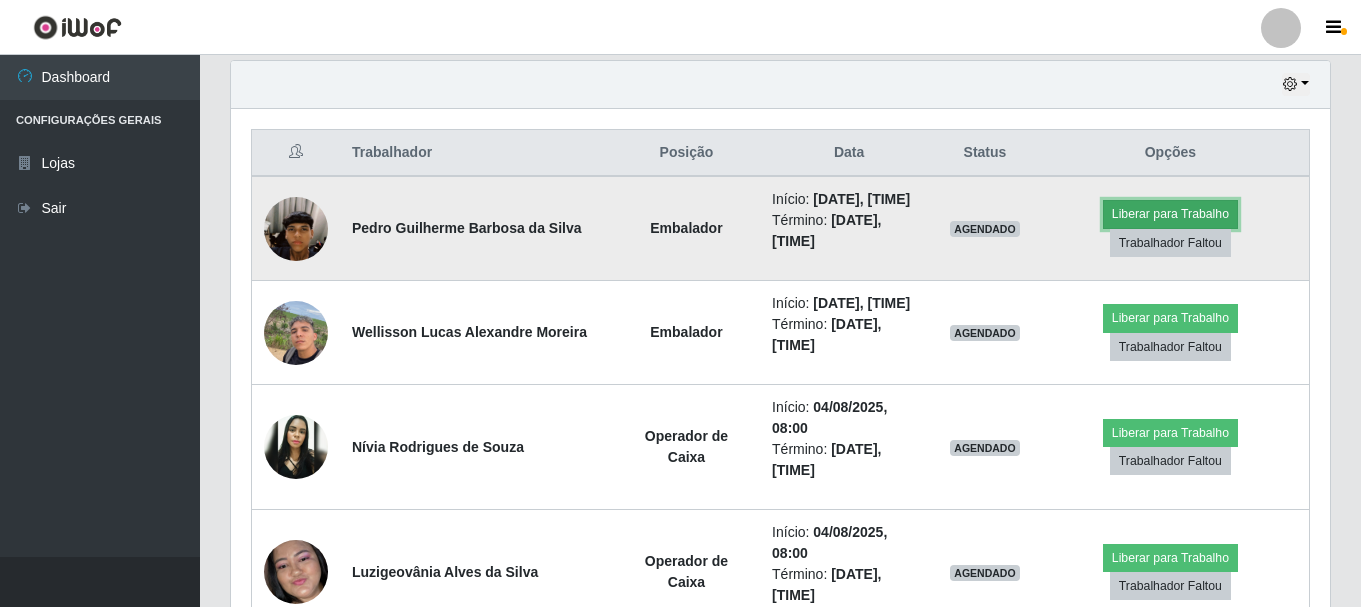 click on "Liberar para Trabalho" at bounding box center [1170, 214] 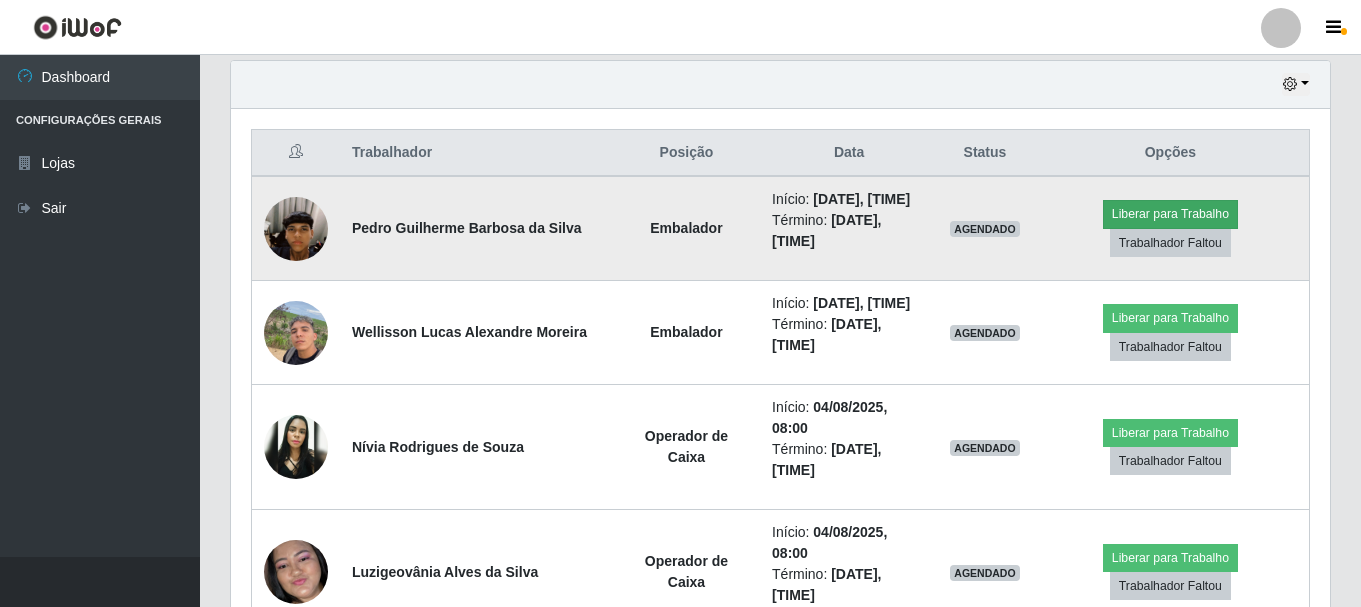 scroll, scrollTop: 999585, scrollLeft: 998911, axis: both 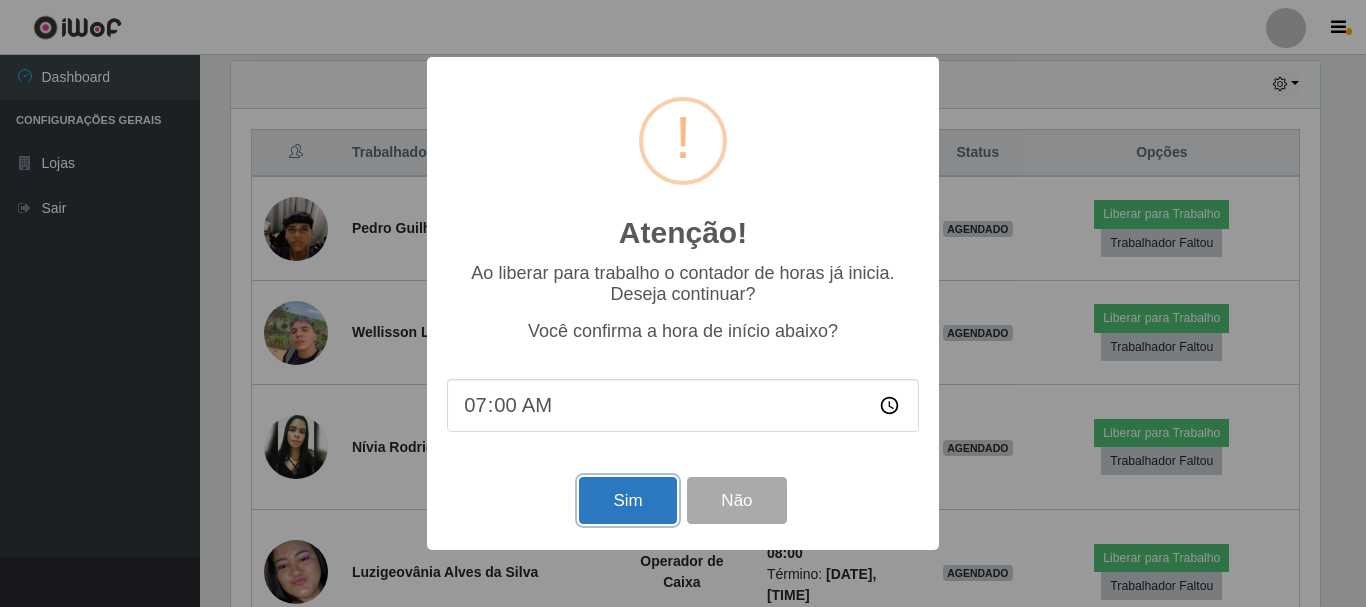 click on "Sim" at bounding box center (627, 500) 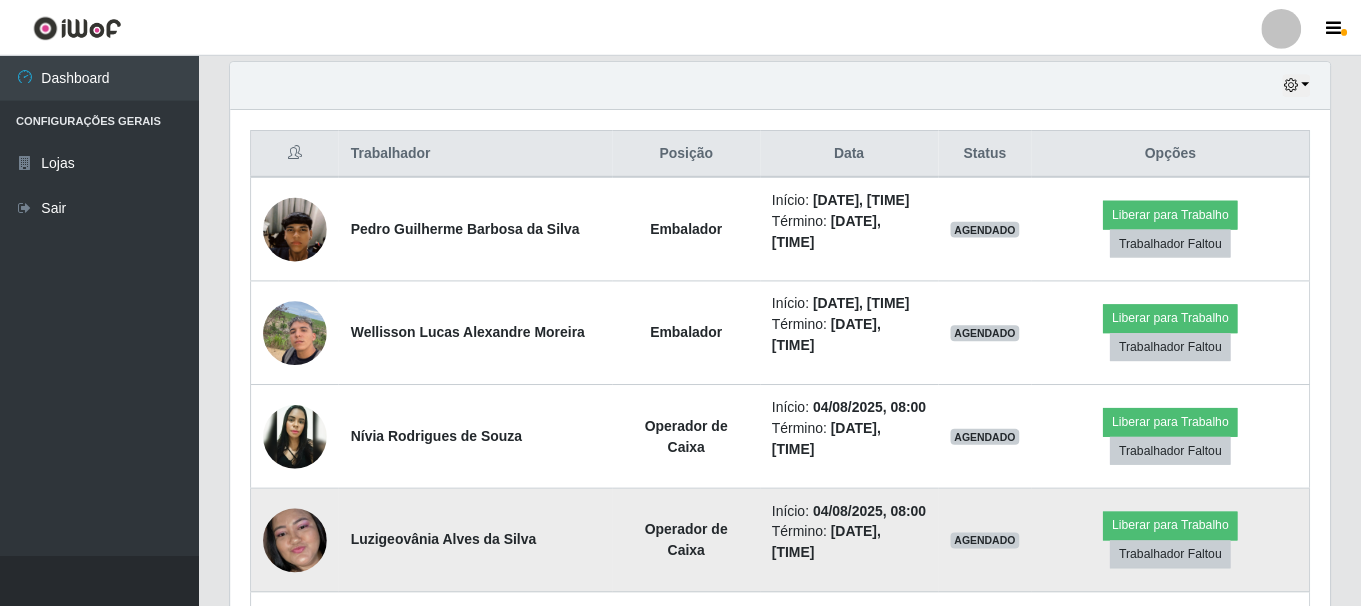 scroll, scrollTop: 999585, scrollLeft: 998901, axis: both 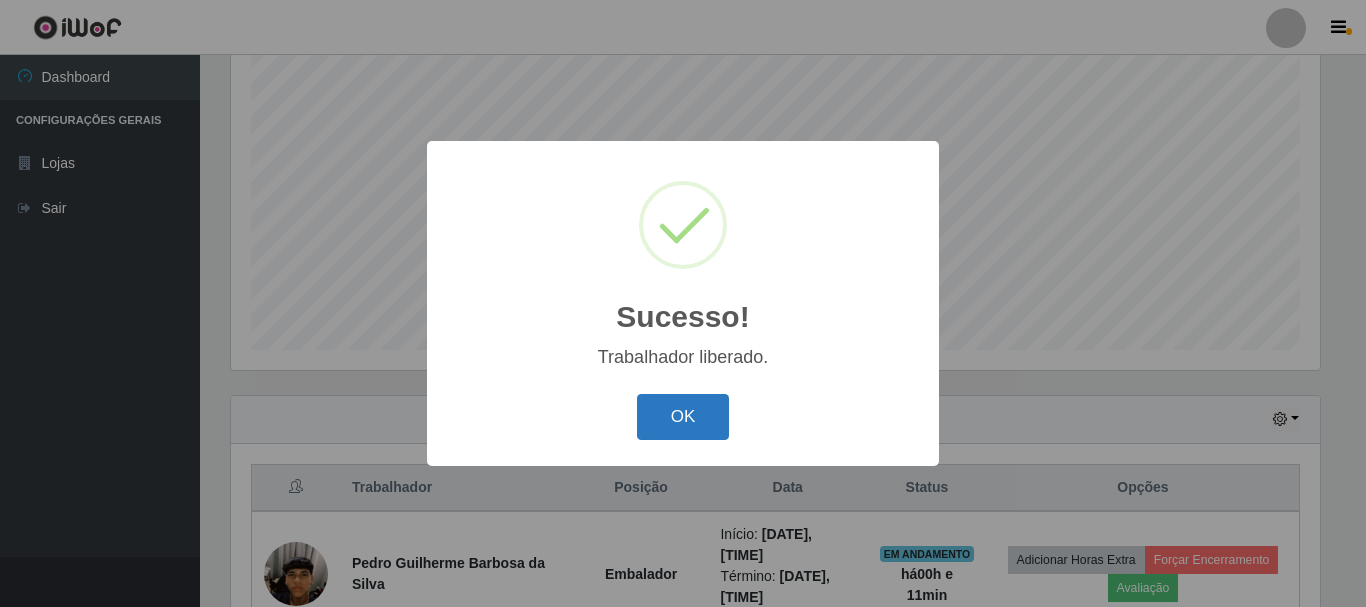 click on "OK" at bounding box center [683, 417] 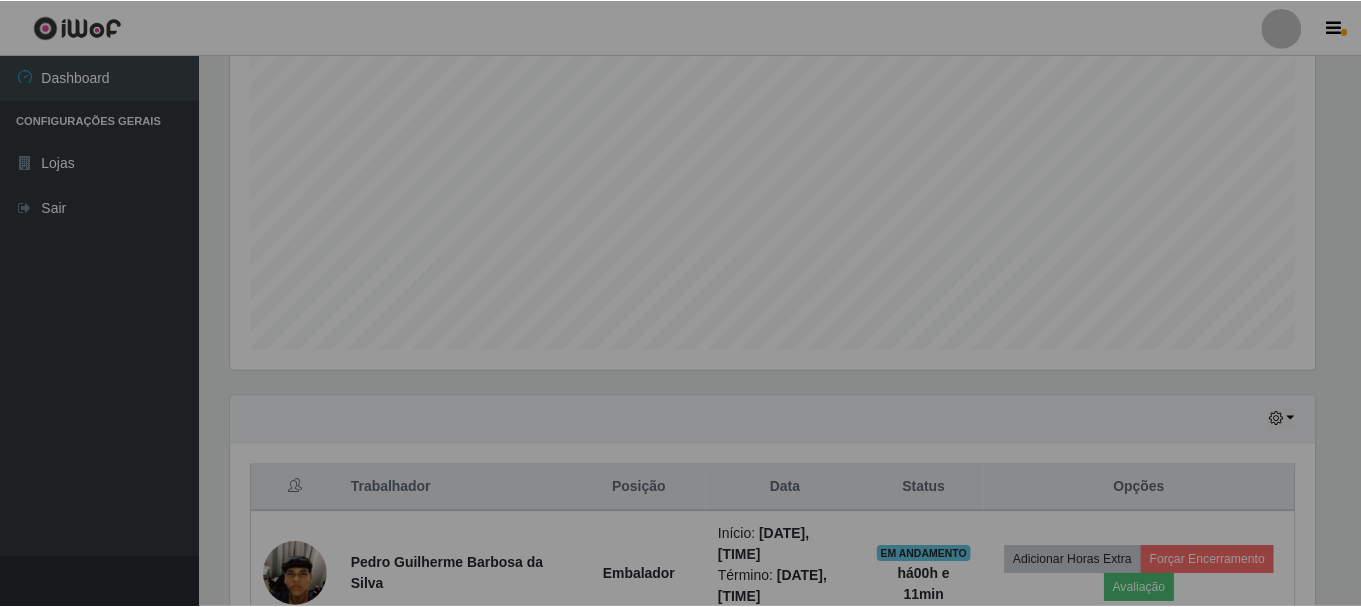 scroll, scrollTop: 999585, scrollLeft: 998901, axis: both 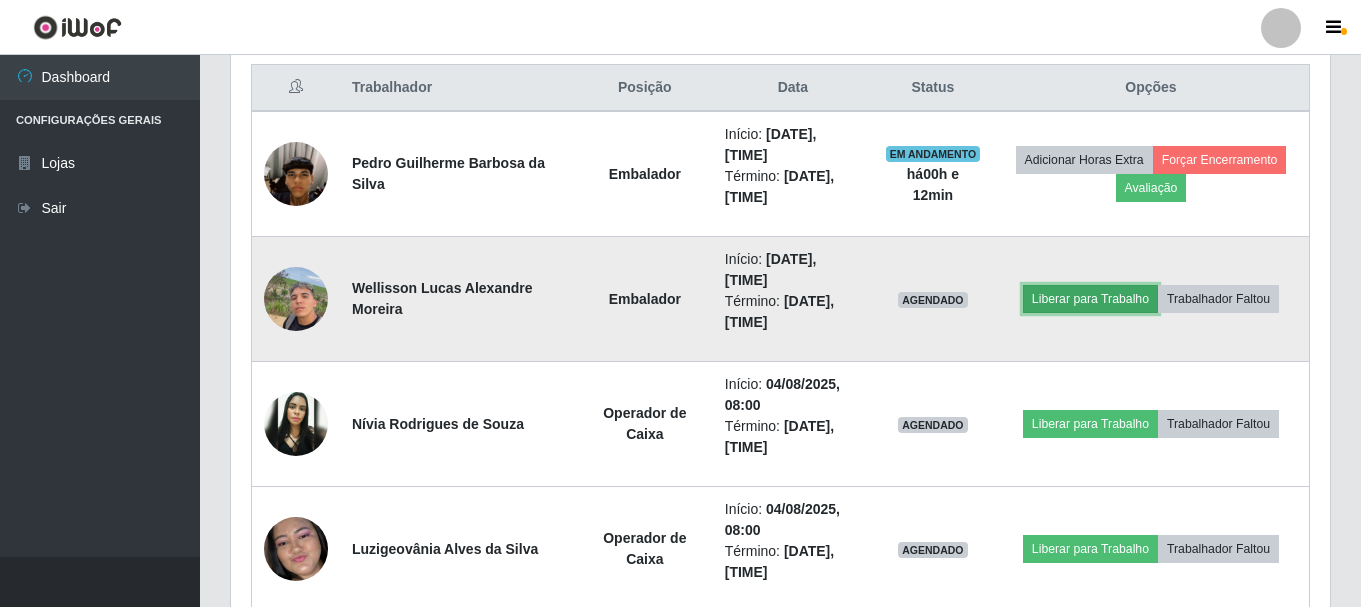 click on "Liberar para Trabalho" at bounding box center [1090, 299] 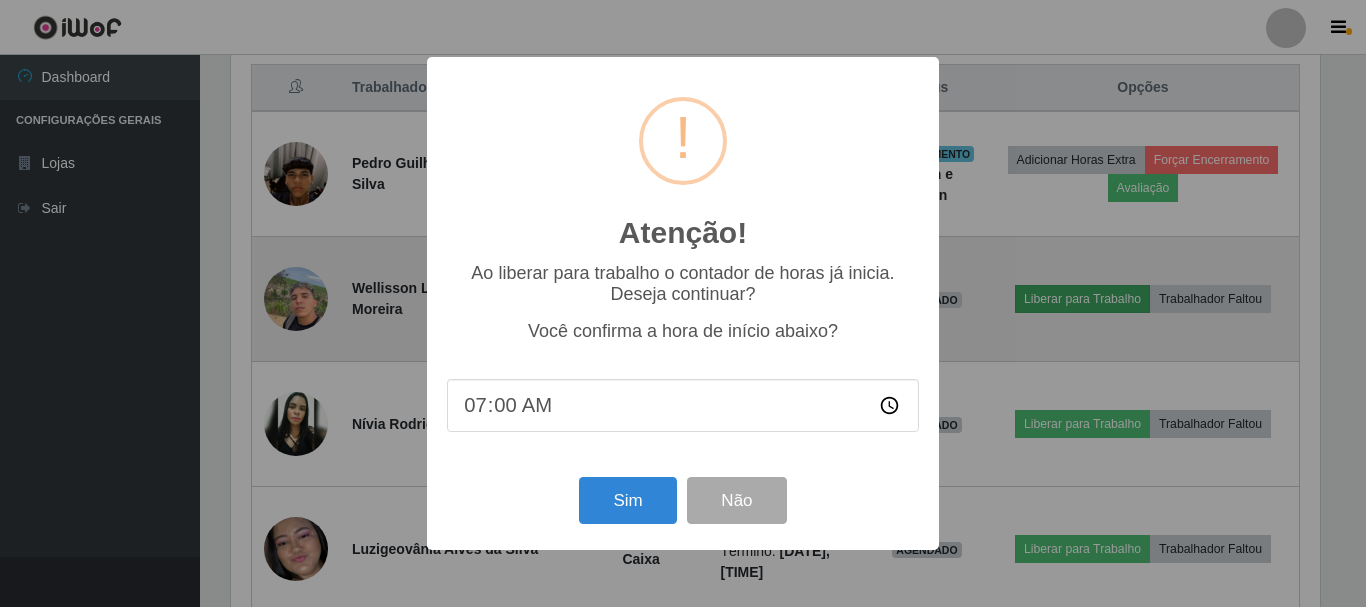 scroll, scrollTop: 999585, scrollLeft: 998911, axis: both 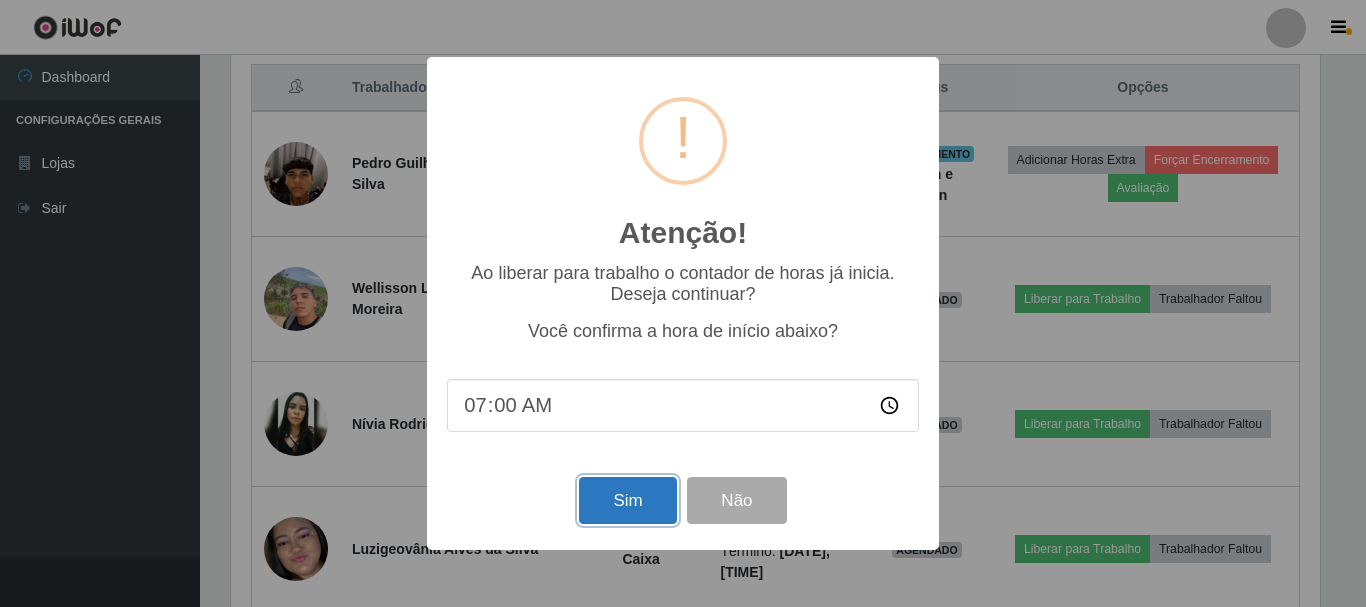 click on "Sim" at bounding box center [627, 500] 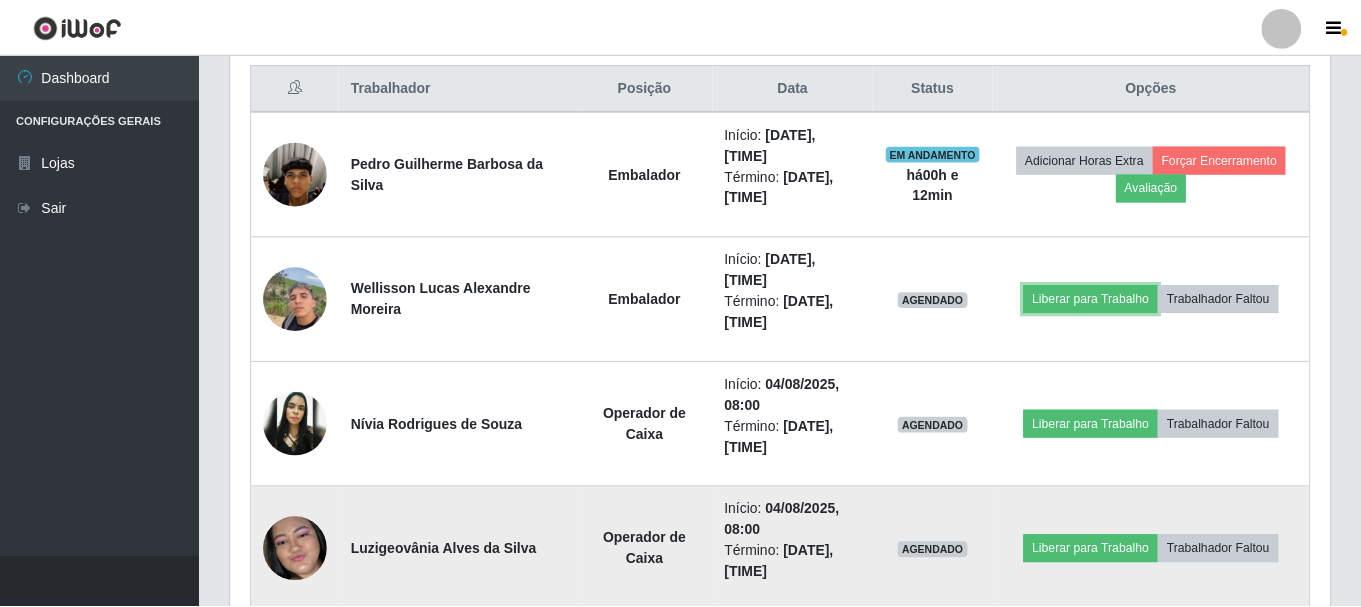 scroll, scrollTop: 999585, scrollLeft: 998901, axis: both 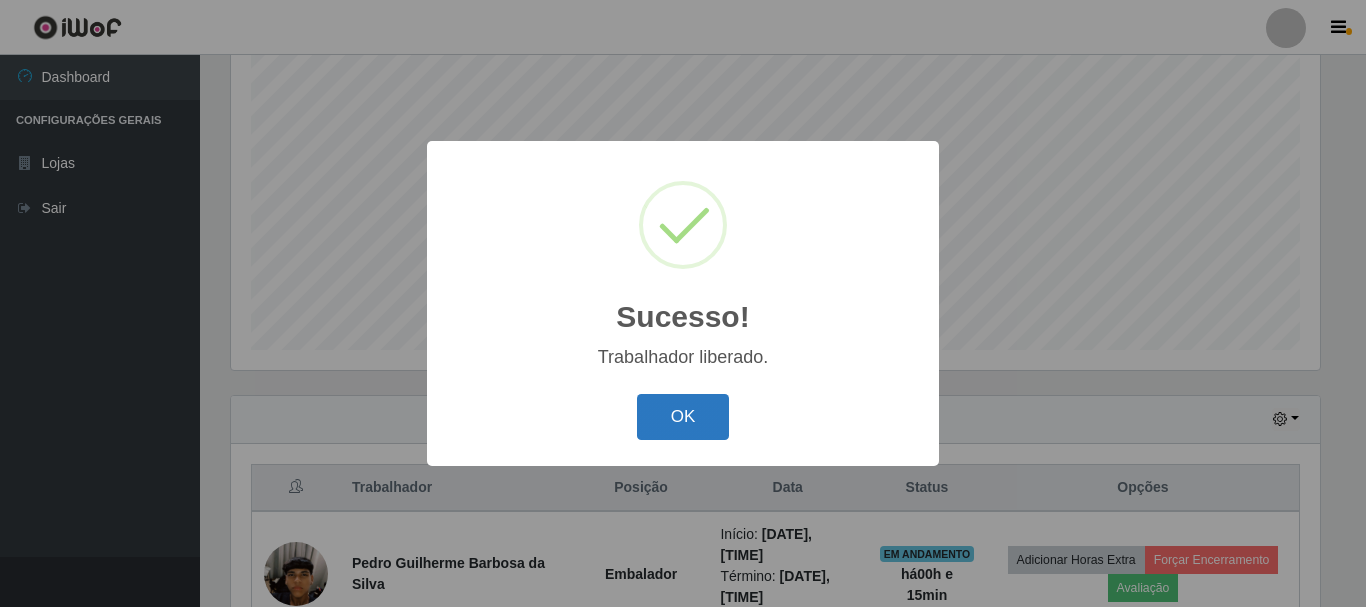 click on "OK" at bounding box center [683, 417] 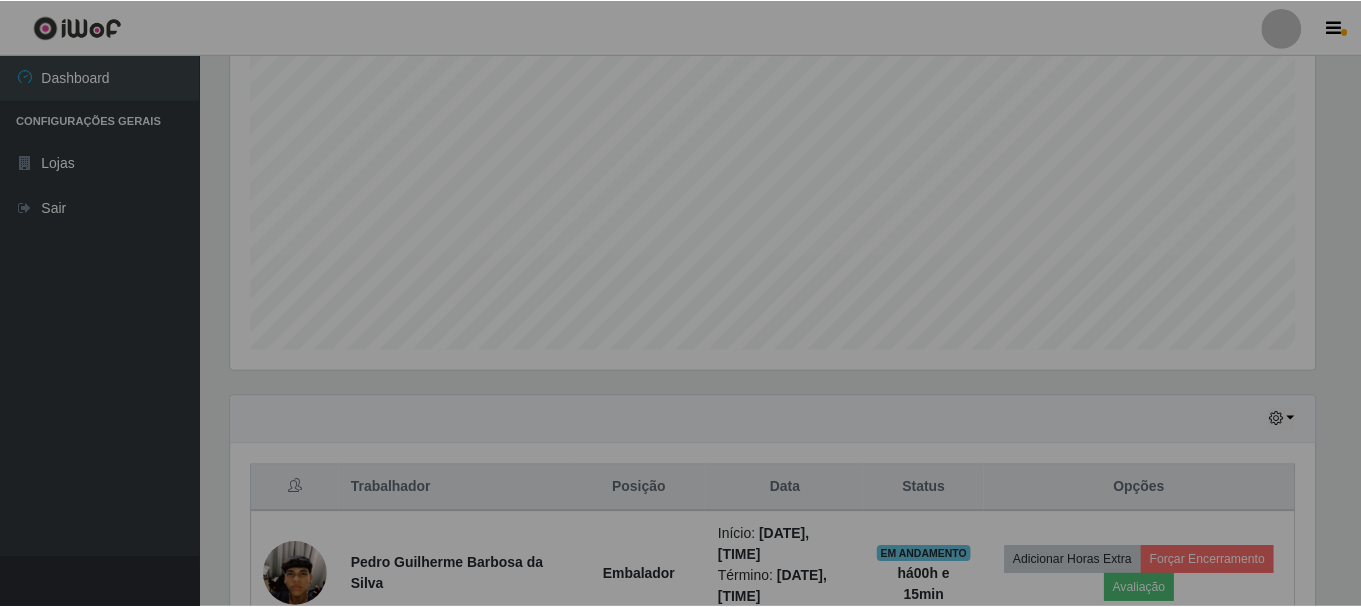 scroll, scrollTop: 999585, scrollLeft: 998901, axis: both 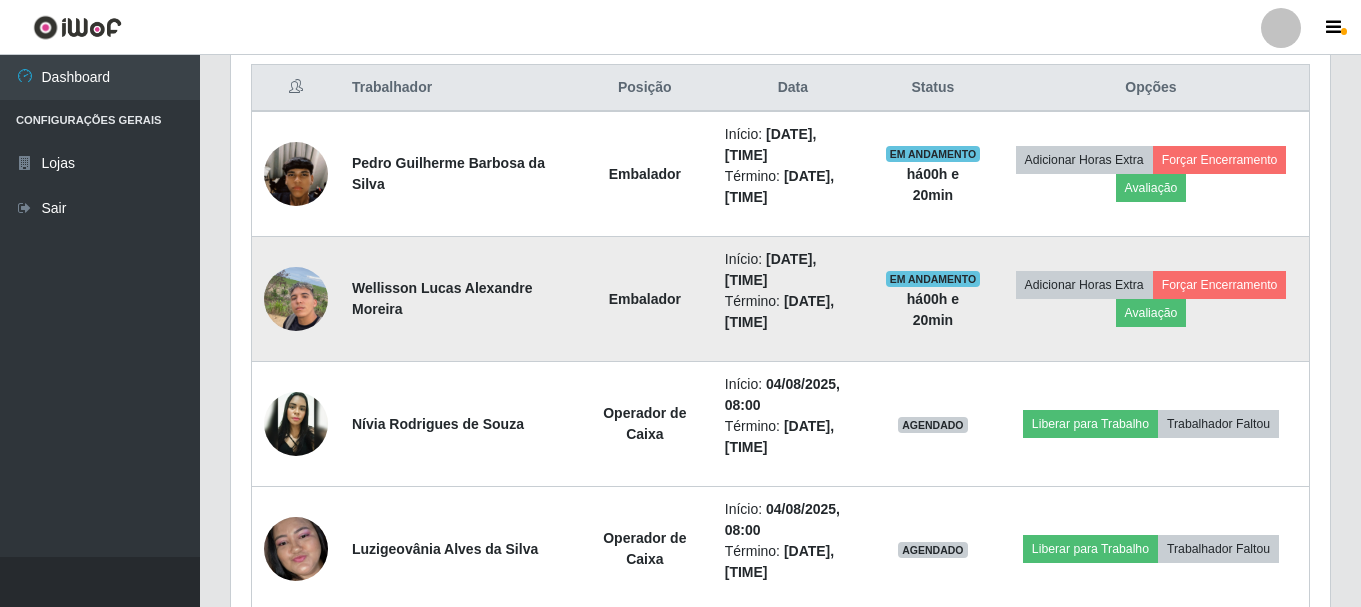click at bounding box center [296, 298] 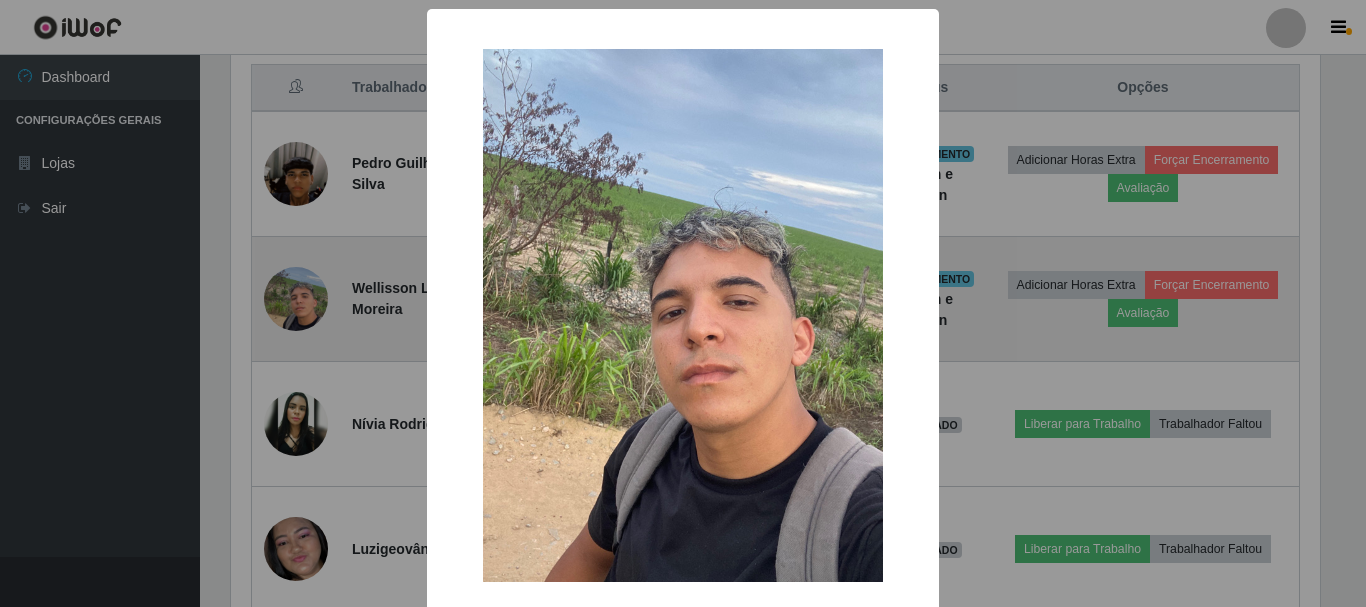scroll, scrollTop: 999585, scrollLeft: 998911, axis: both 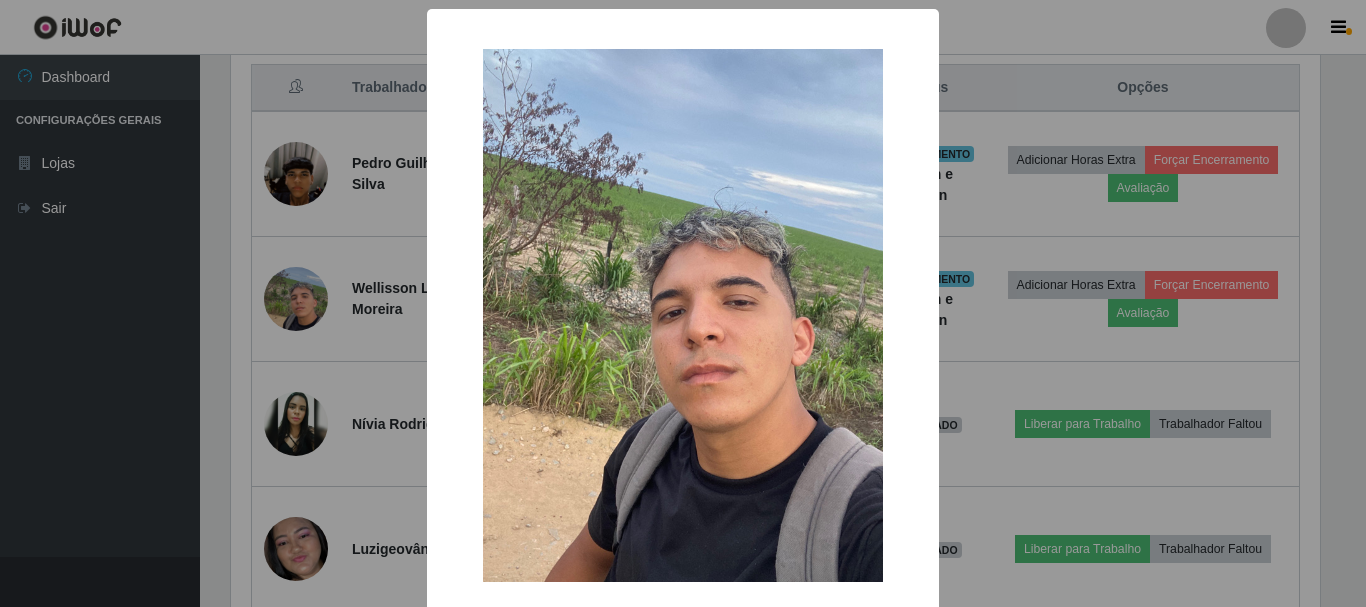 click on "× OK Cancel" at bounding box center (683, 303) 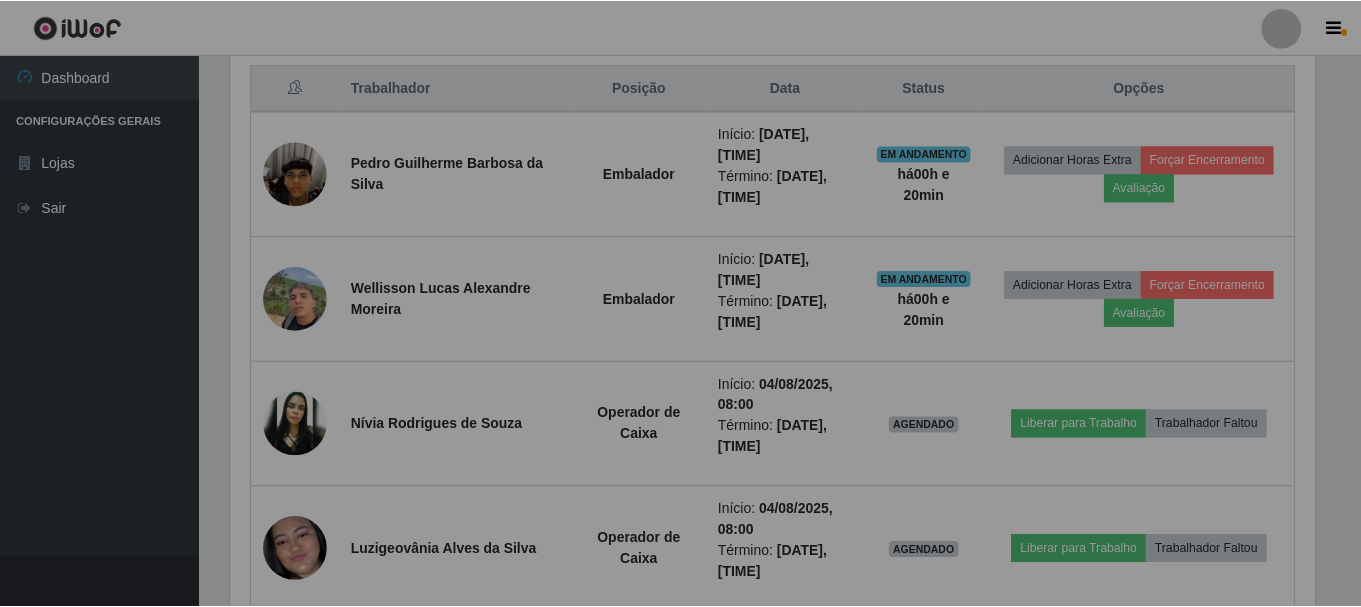 scroll, scrollTop: 999585, scrollLeft: 998901, axis: both 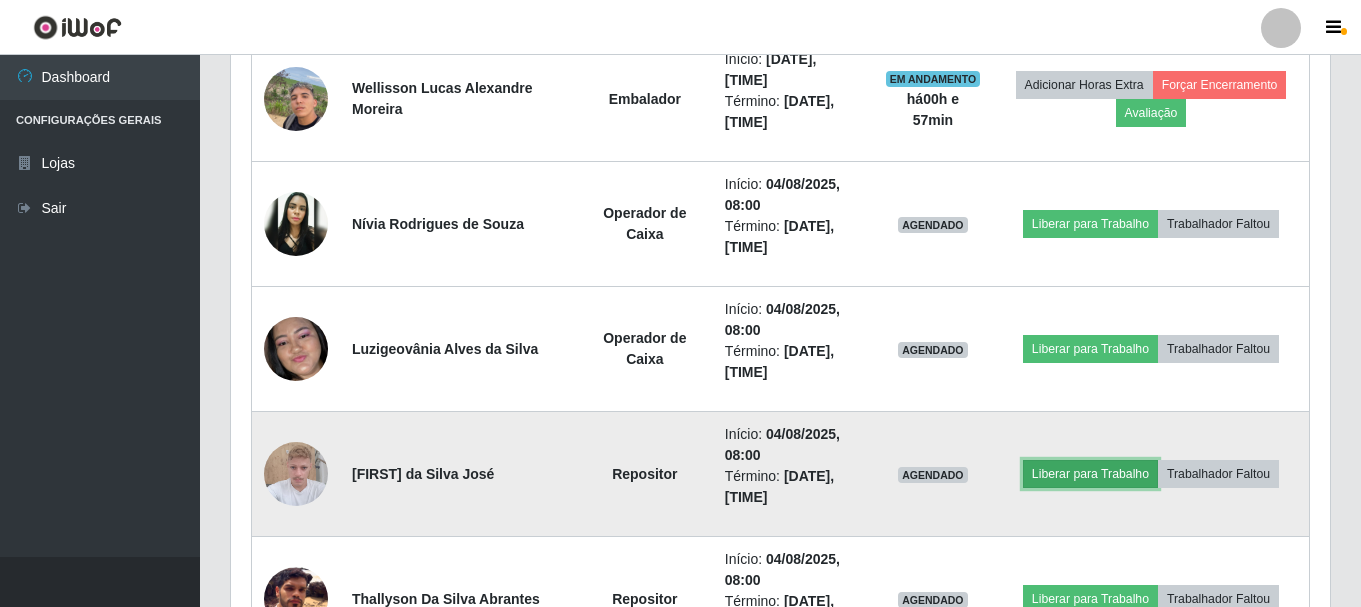 click on "Liberar para Trabalho" at bounding box center [1090, 474] 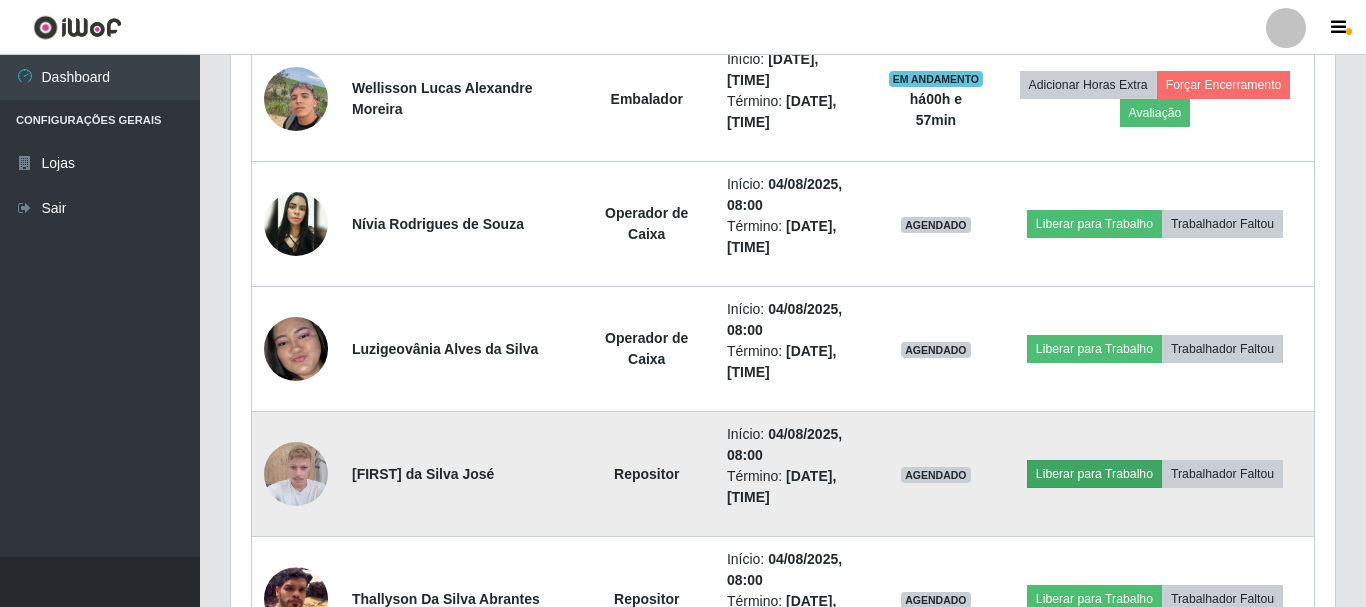 scroll, scrollTop: 999585, scrollLeft: 998911, axis: both 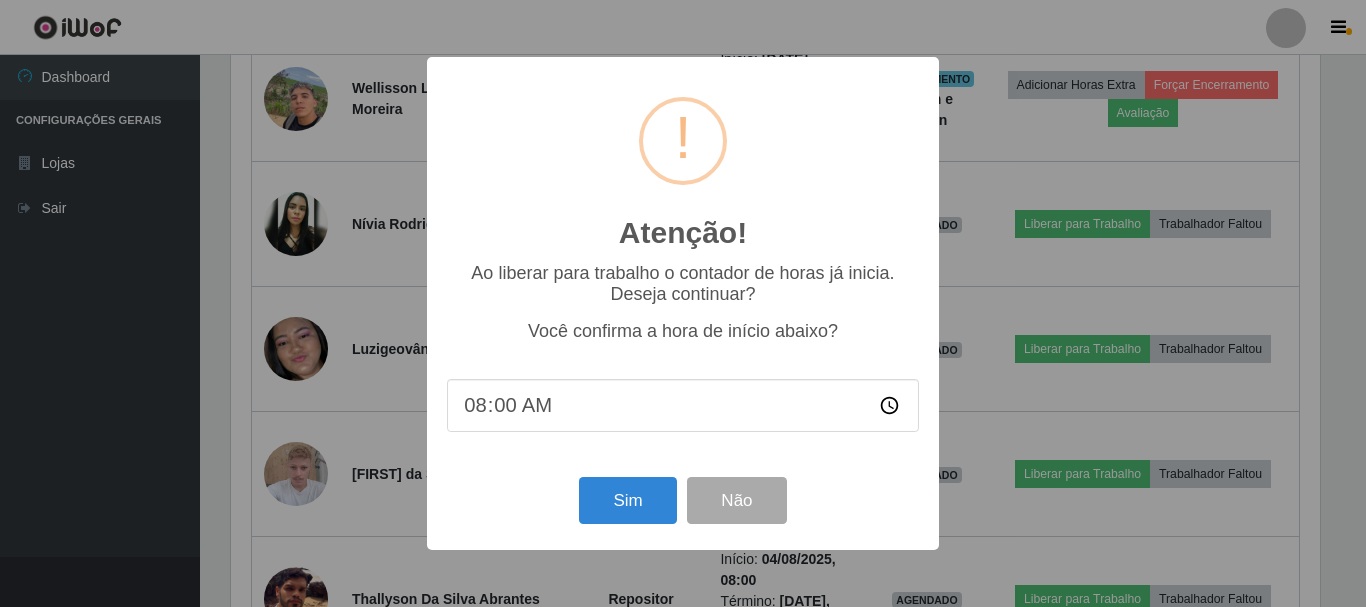 click on "Atenção! × Ao liberar para trabalho o contador de
horas já inicia. Deseja continuar?
Você confirma a hora de início abaixo?
08:00
Sim Não" at bounding box center [683, 303] 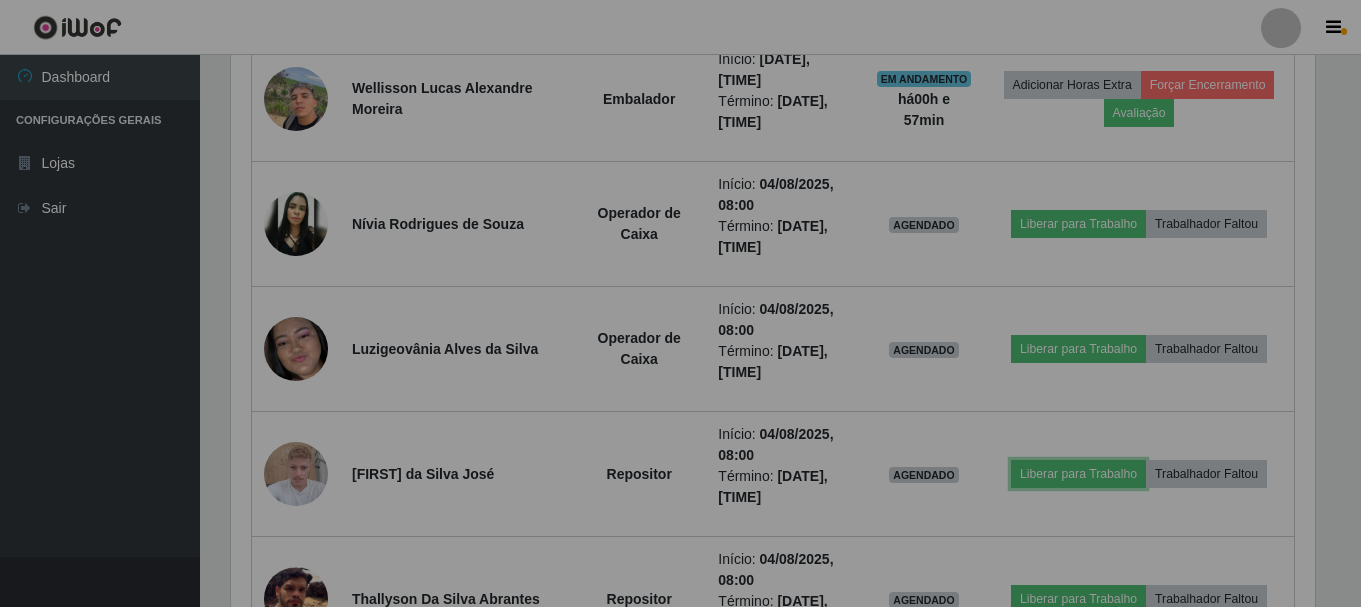 scroll, scrollTop: 999585, scrollLeft: 998901, axis: both 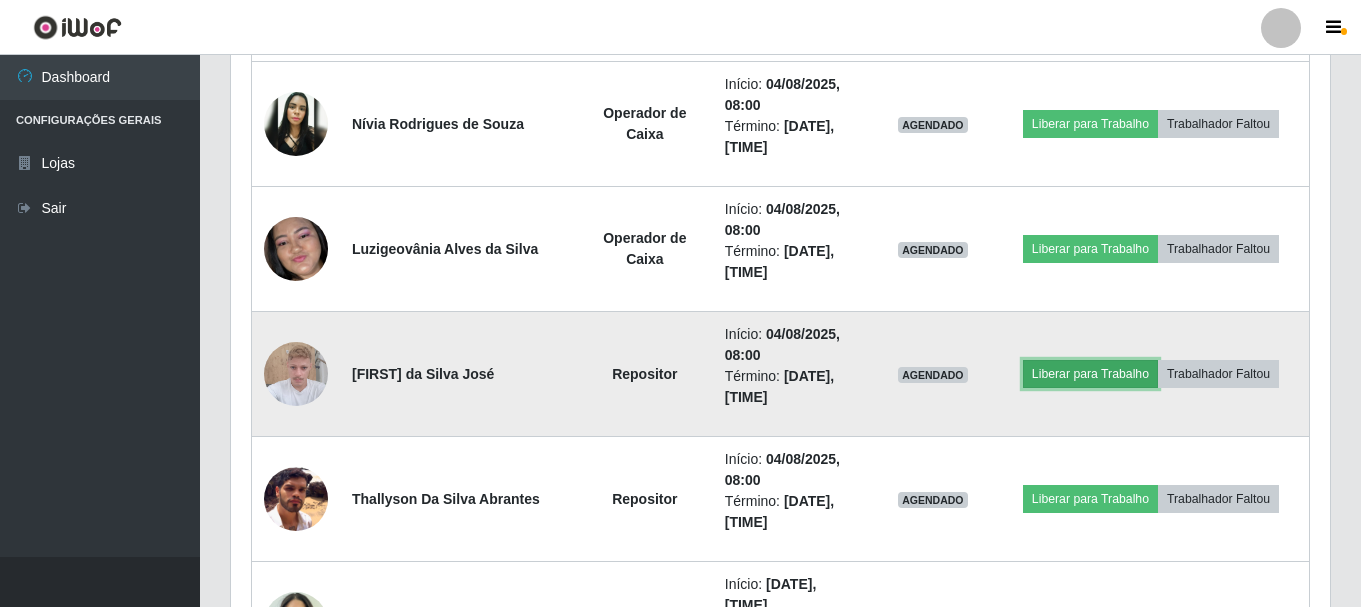 click on "Liberar para Trabalho" at bounding box center (1090, 374) 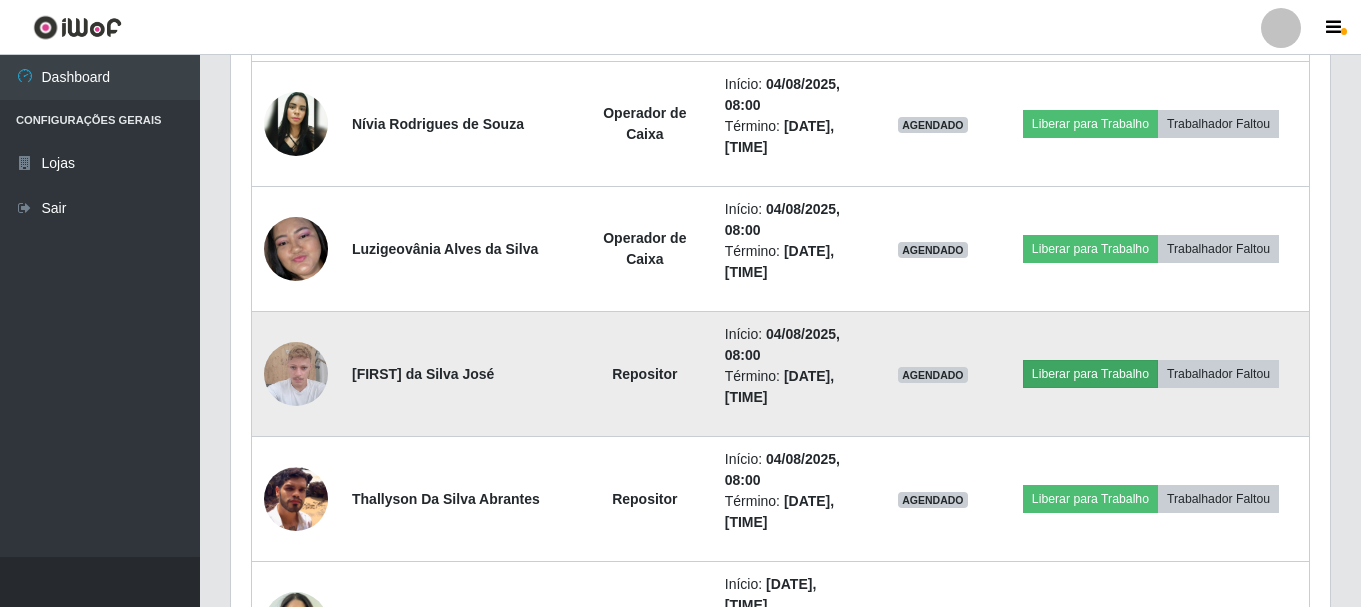 scroll, scrollTop: 999585, scrollLeft: 998911, axis: both 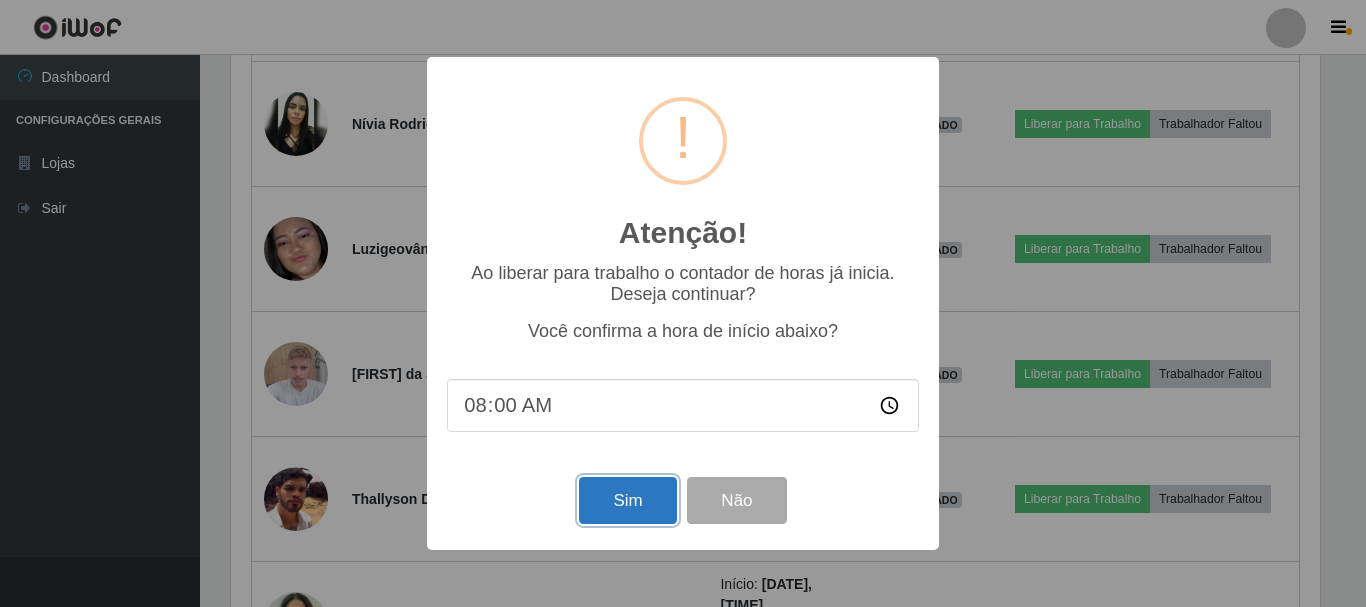 click on "Sim" at bounding box center (627, 500) 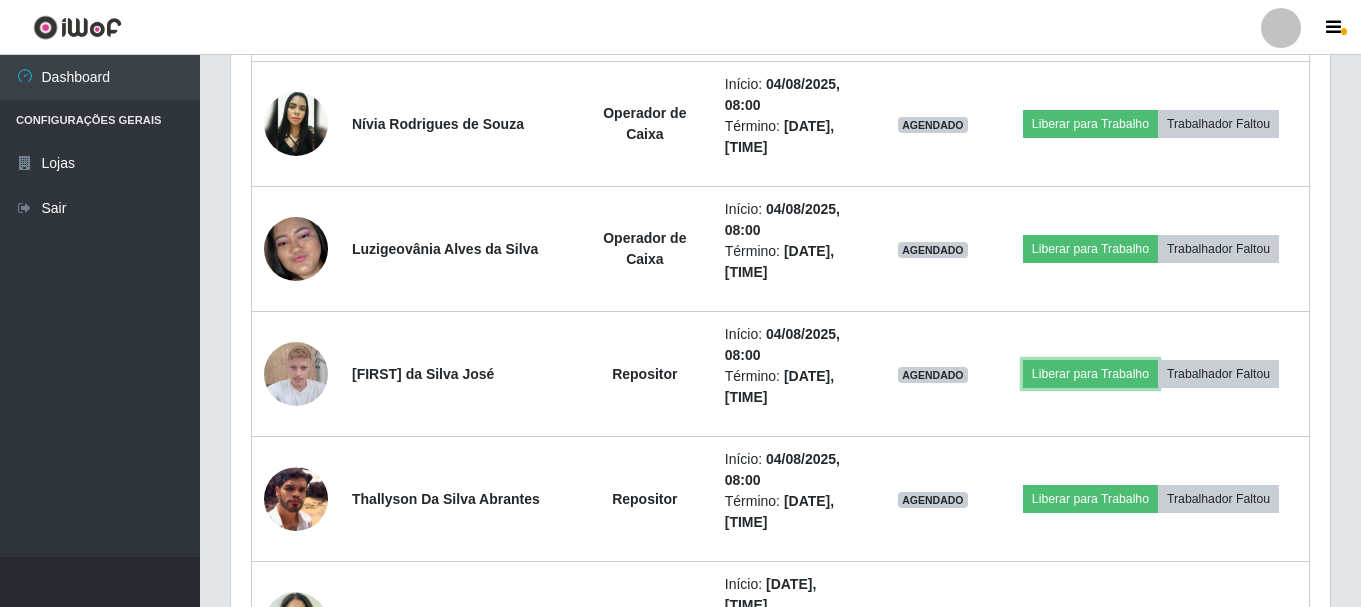 scroll, scrollTop: 999585, scrollLeft: 998901, axis: both 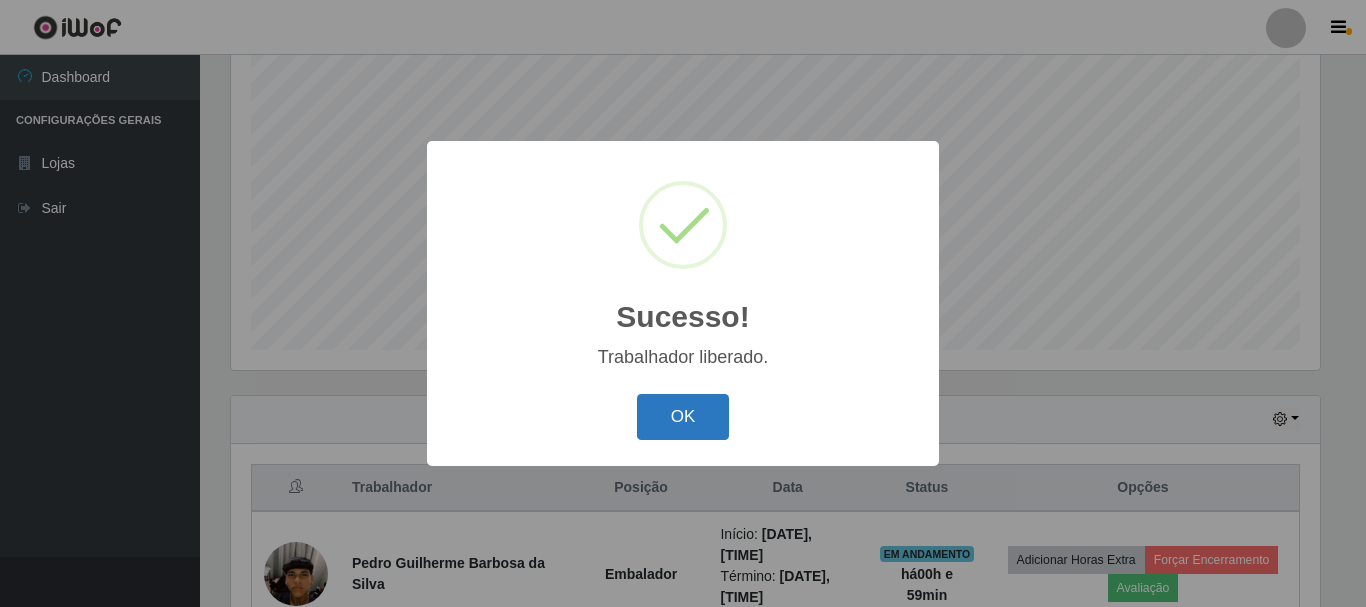 click on "OK" at bounding box center (683, 417) 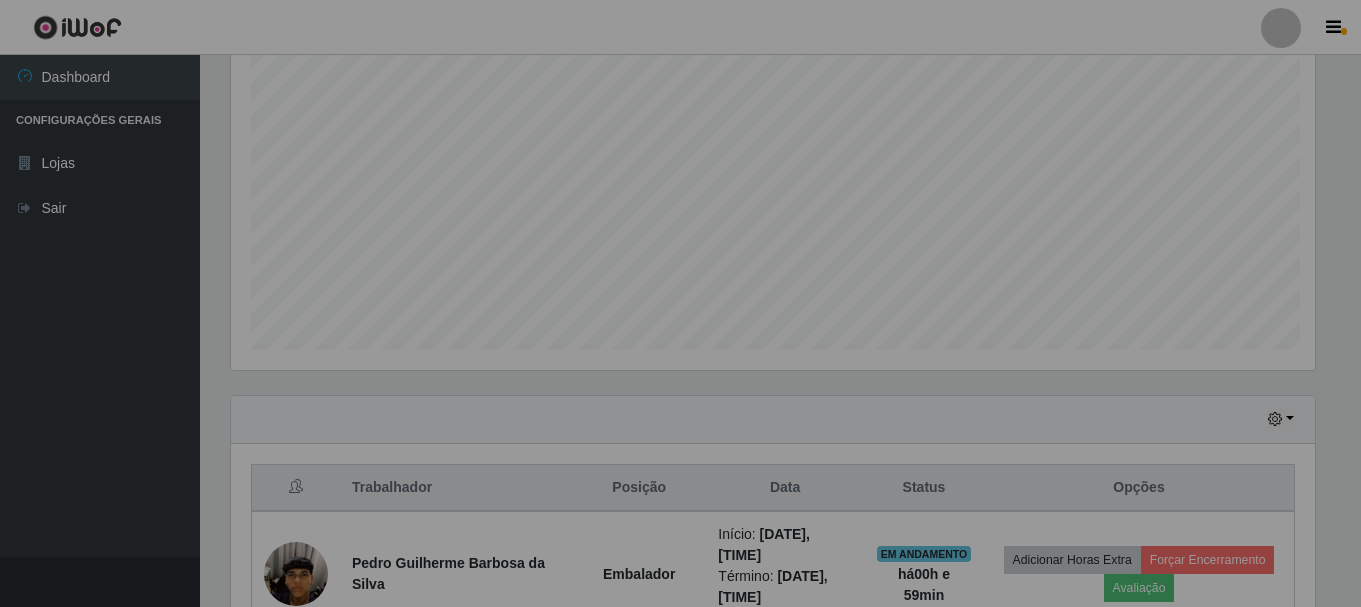 scroll, scrollTop: 999585, scrollLeft: 998901, axis: both 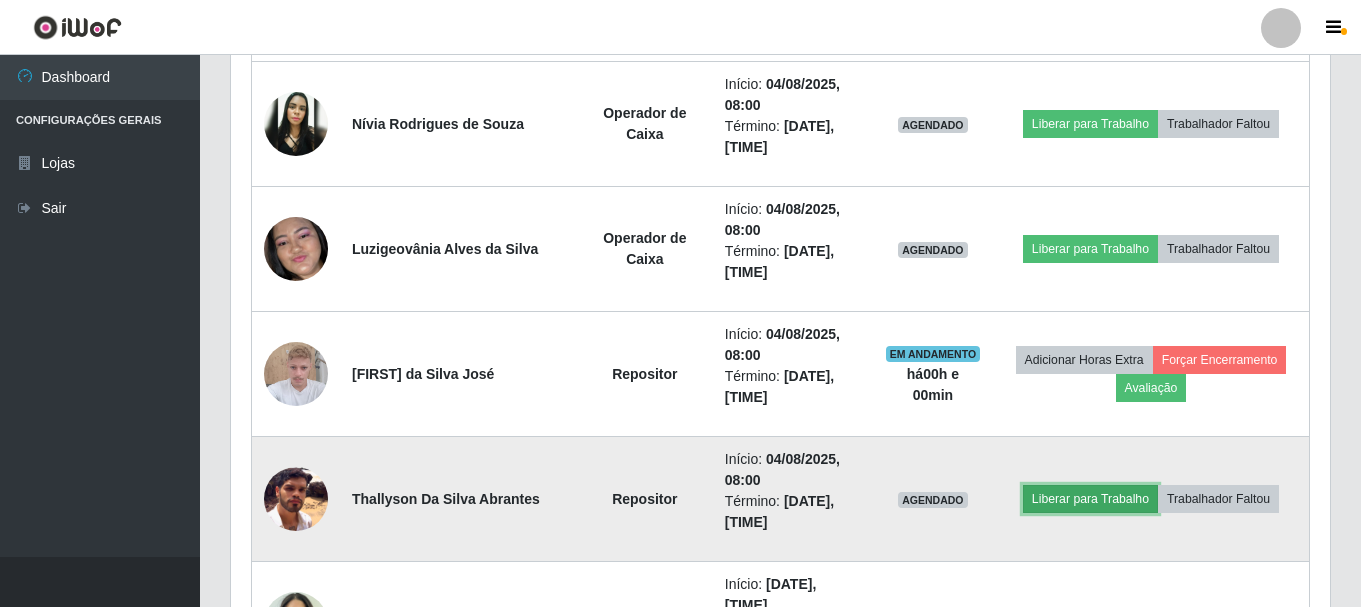 click on "Liberar para Trabalho" at bounding box center (1090, 499) 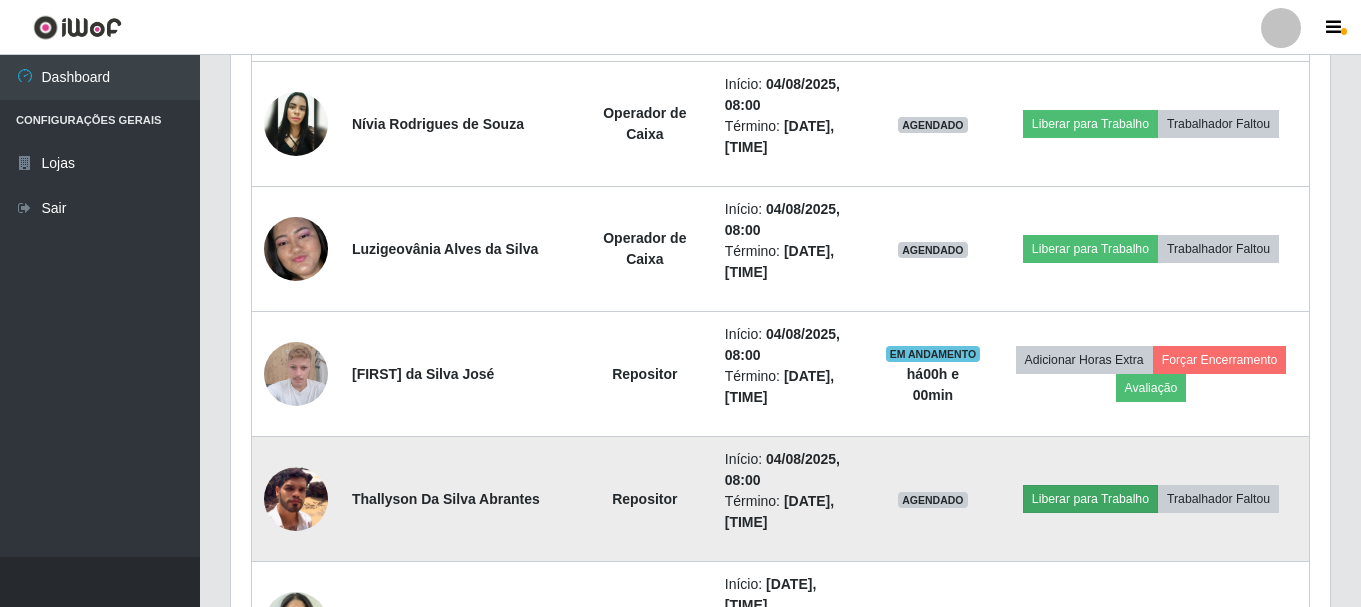 scroll, scrollTop: 999585, scrollLeft: 998911, axis: both 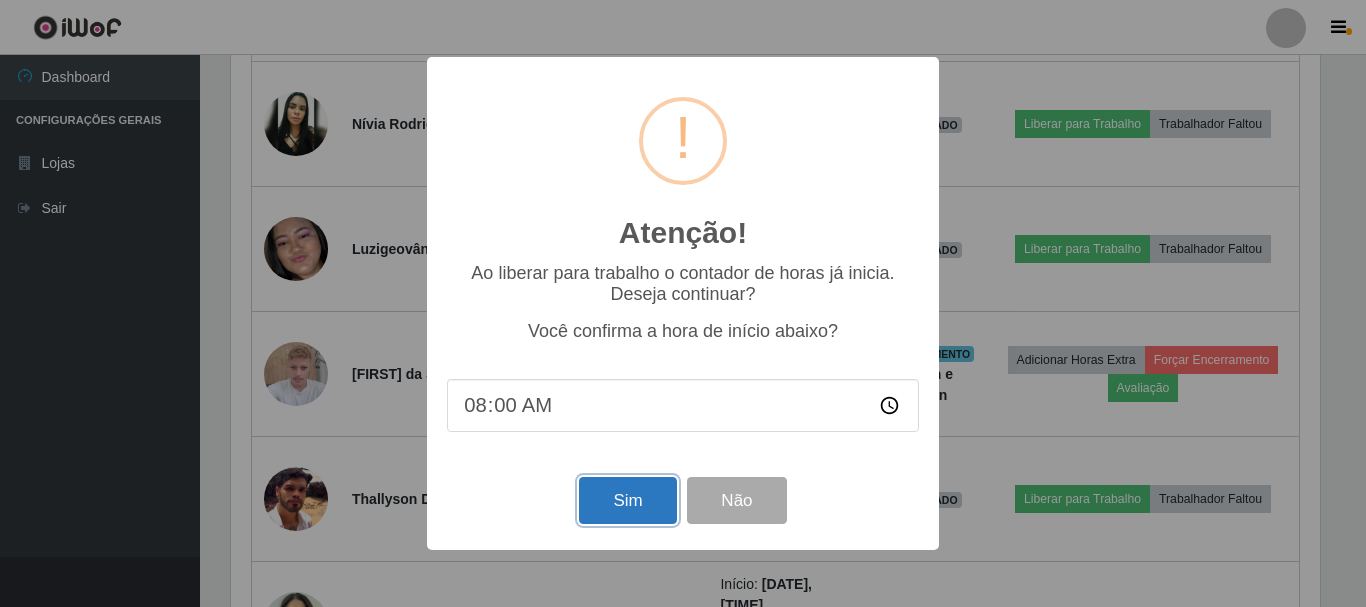 click on "Sim" at bounding box center [627, 500] 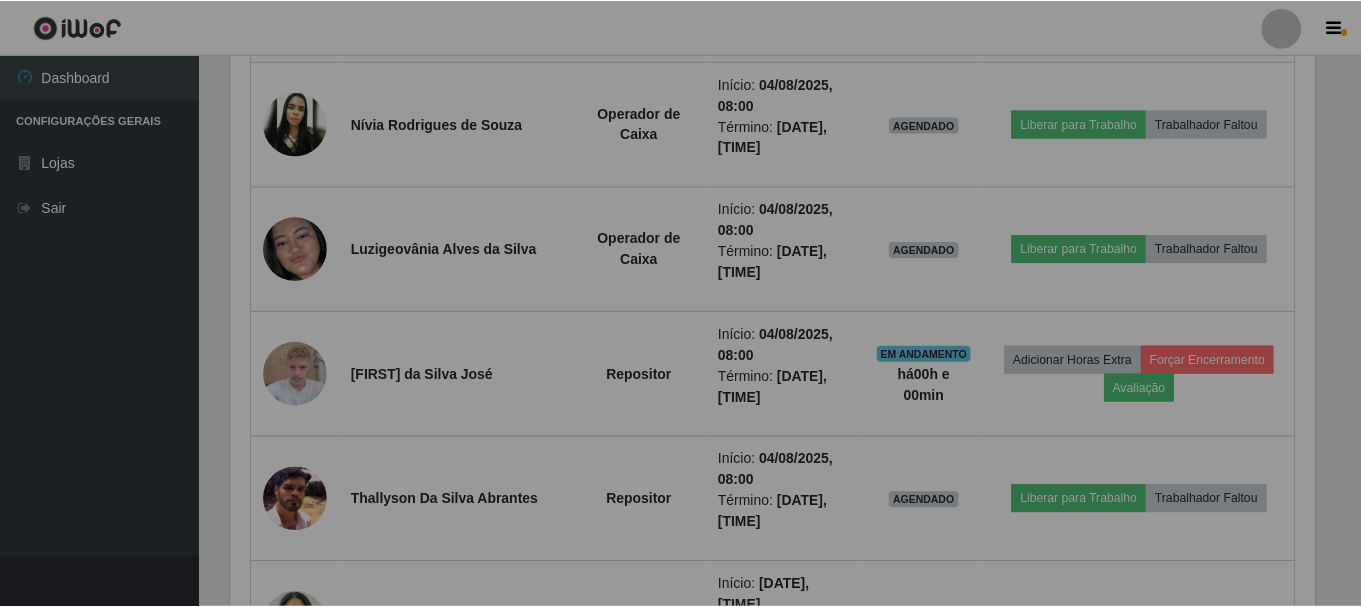 scroll, scrollTop: 999585, scrollLeft: 998901, axis: both 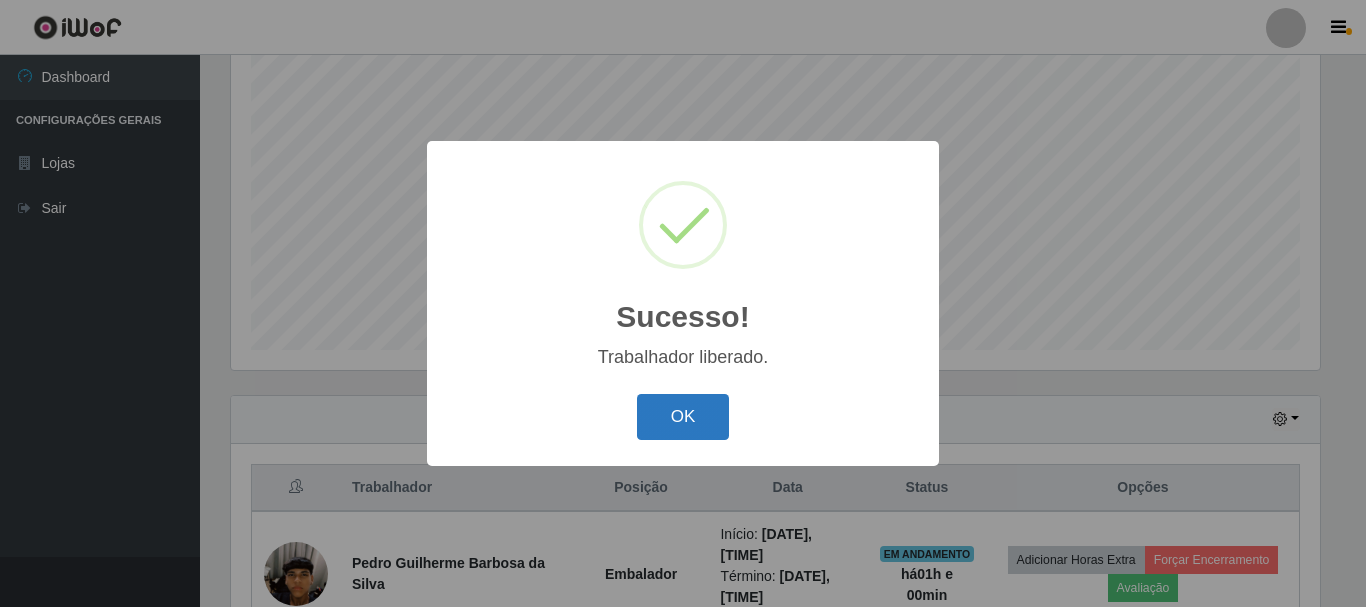 click on "OK" at bounding box center (683, 417) 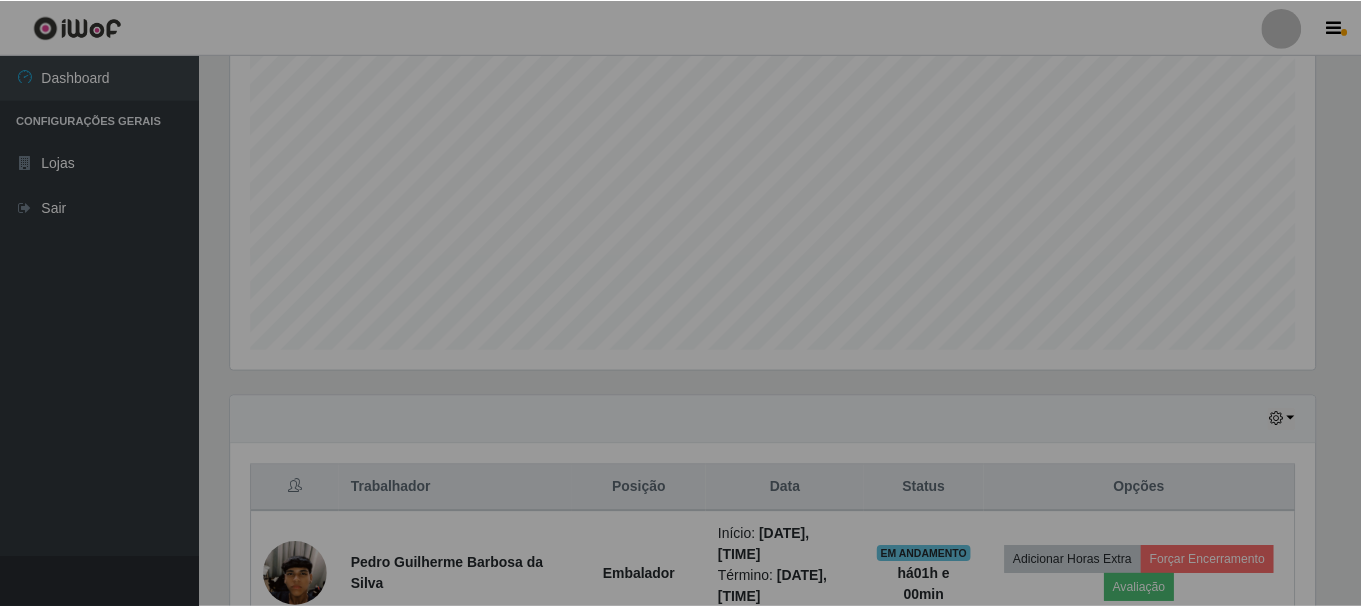 scroll, scrollTop: 999585, scrollLeft: 998901, axis: both 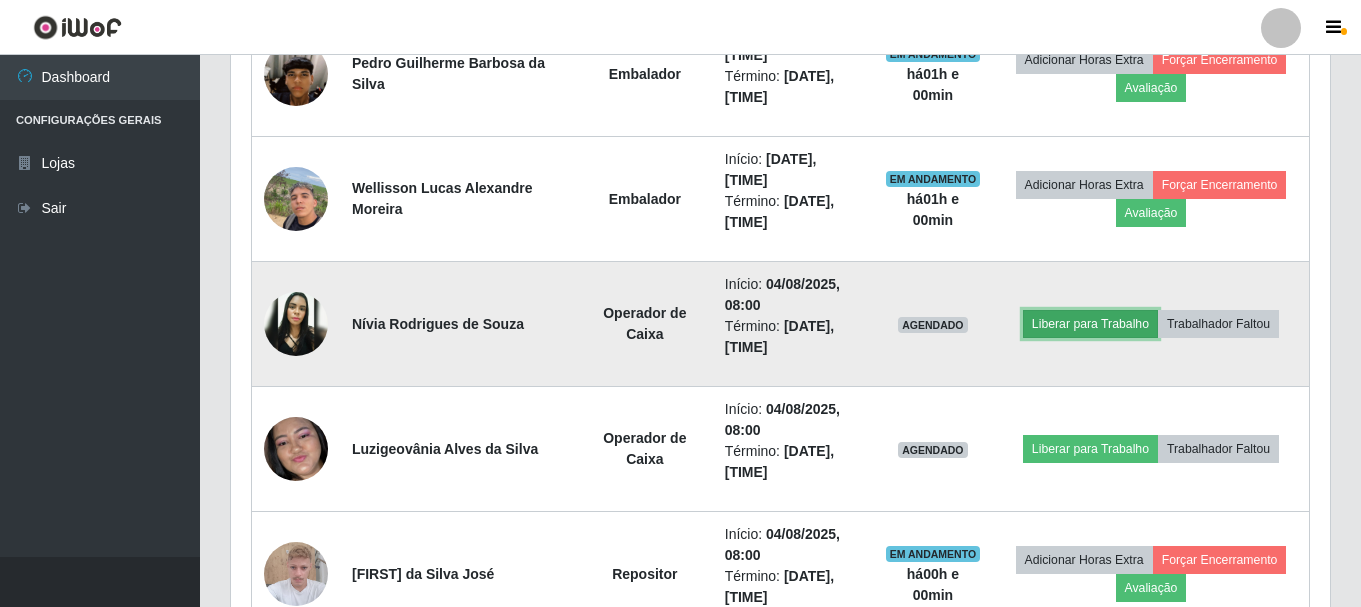 click on "Liberar para Trabalho" at bounding box center (1090, 324) 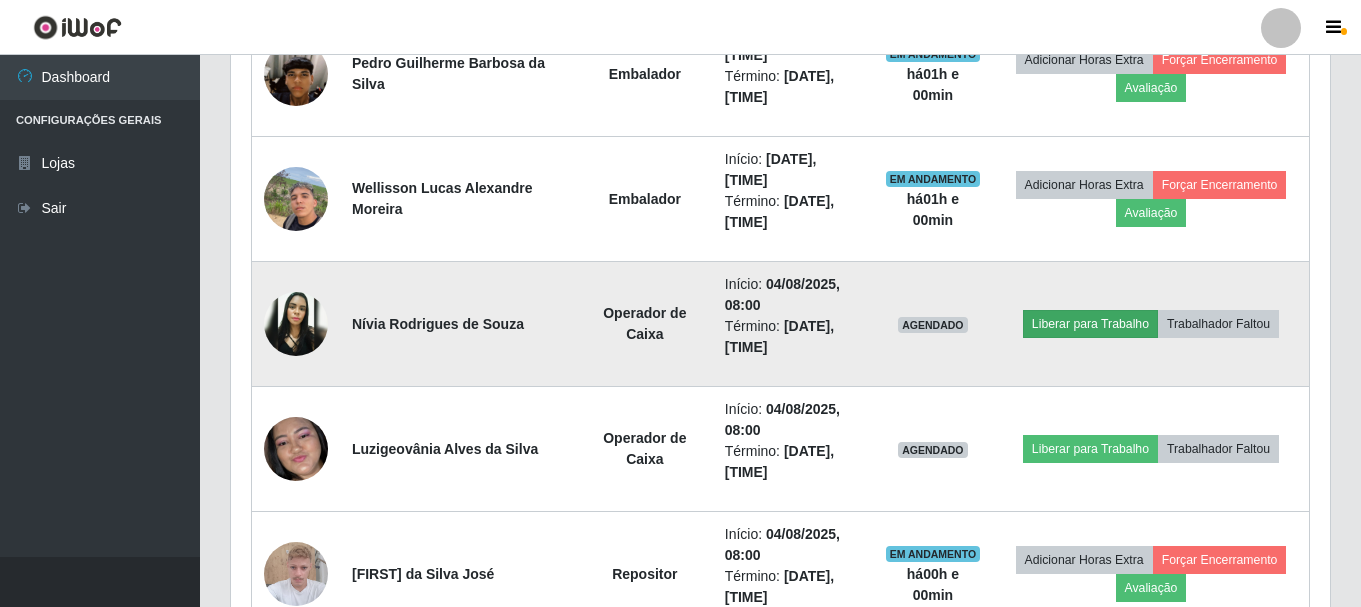 scroll, scrollTop: 999585, scrollLeft: 998911, axis: both 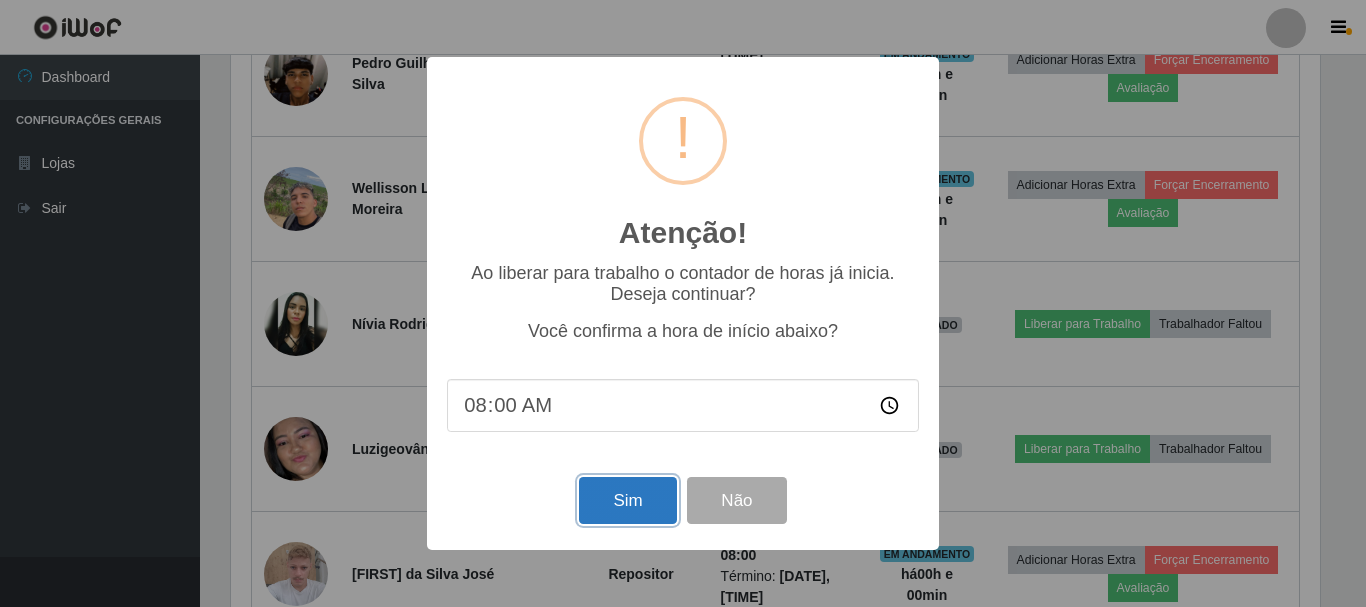 click on "Sim" at bounding box center [627, 500] 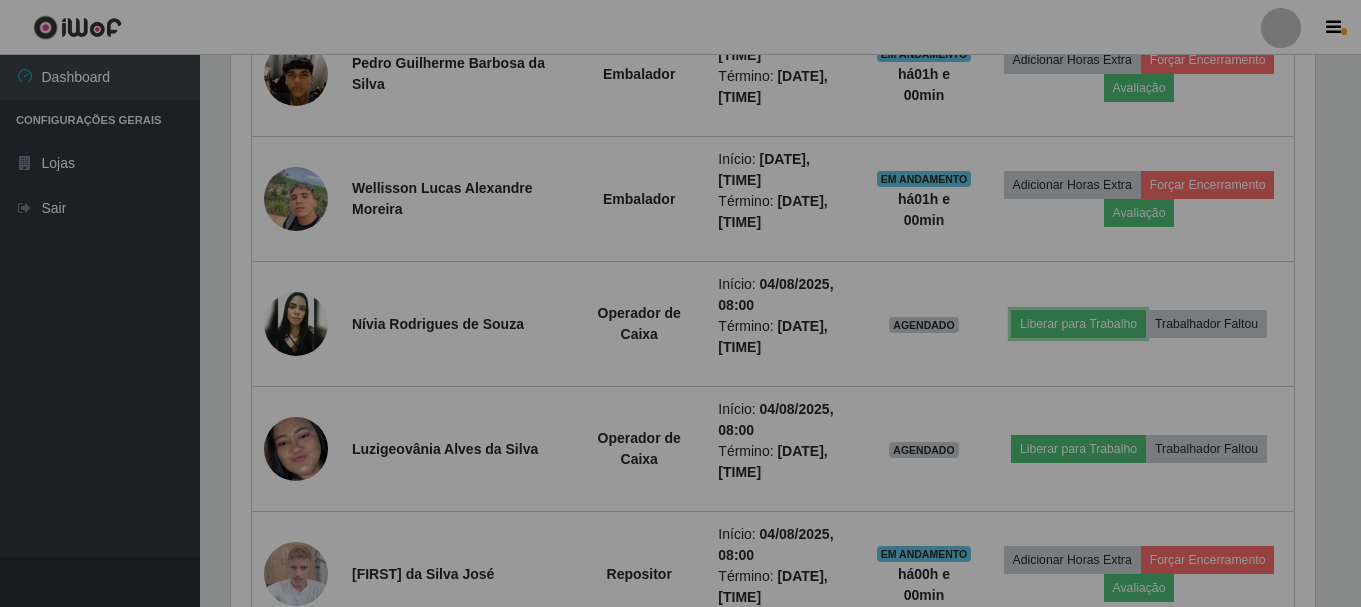 scroll, scrollTop: 999585, scrollLeft: 998901, axis: both 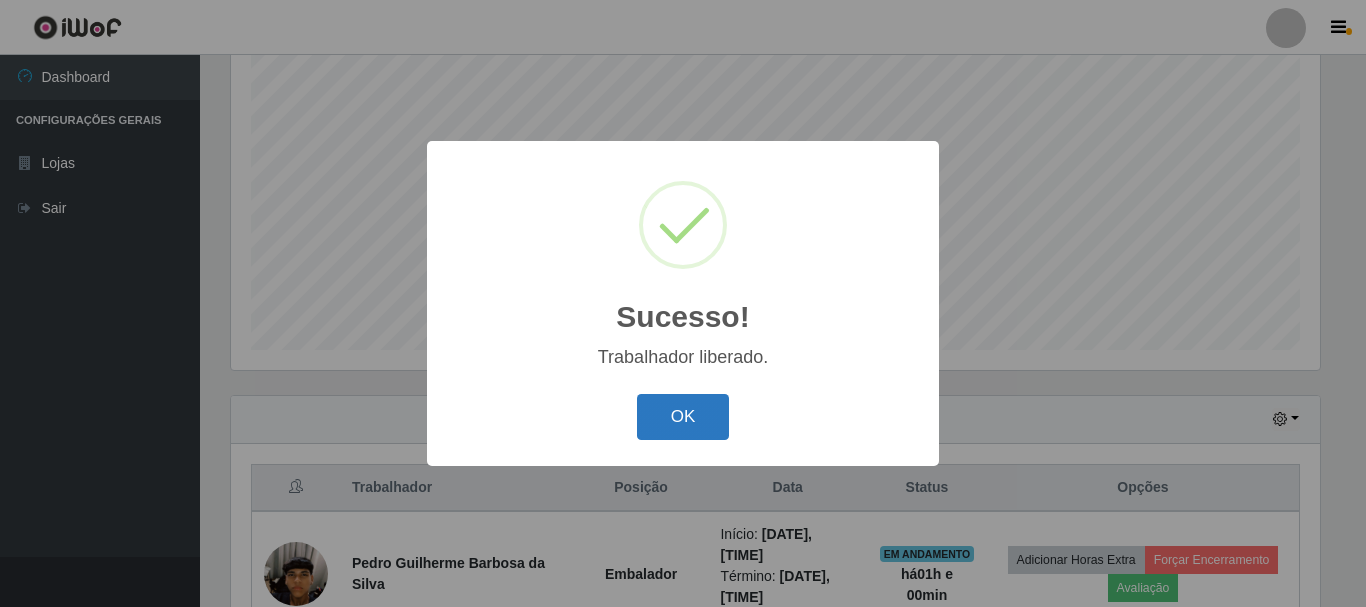 click on "OK" at bounding box center [683, 417] 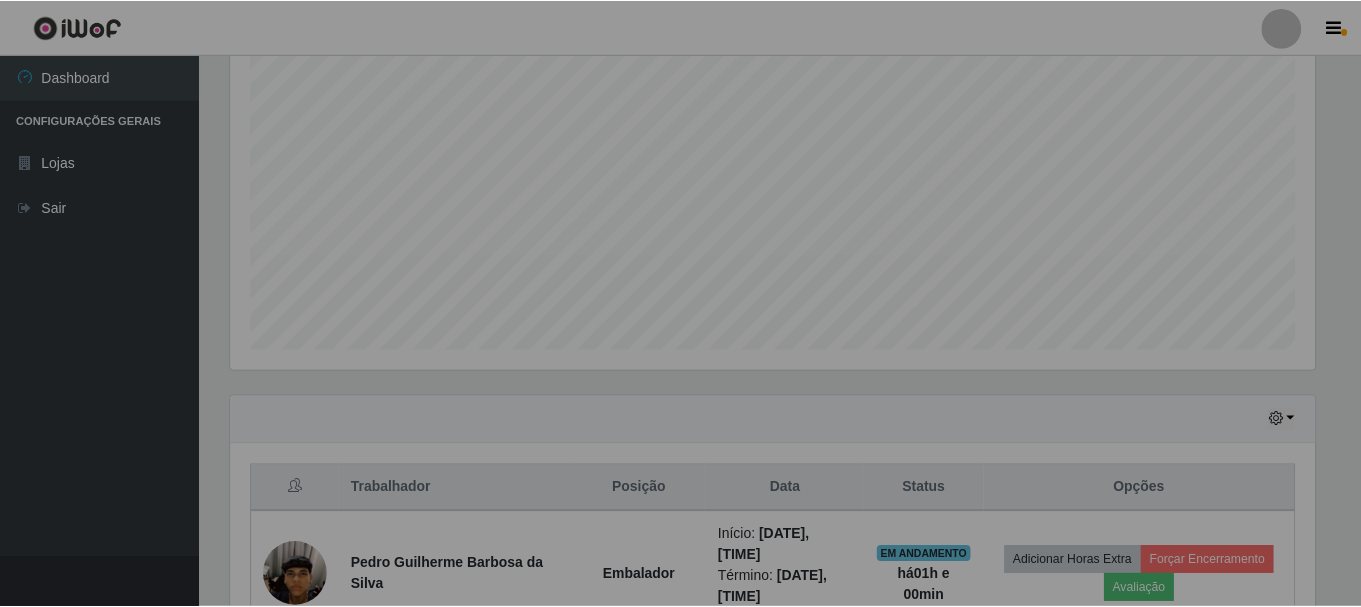 scroll 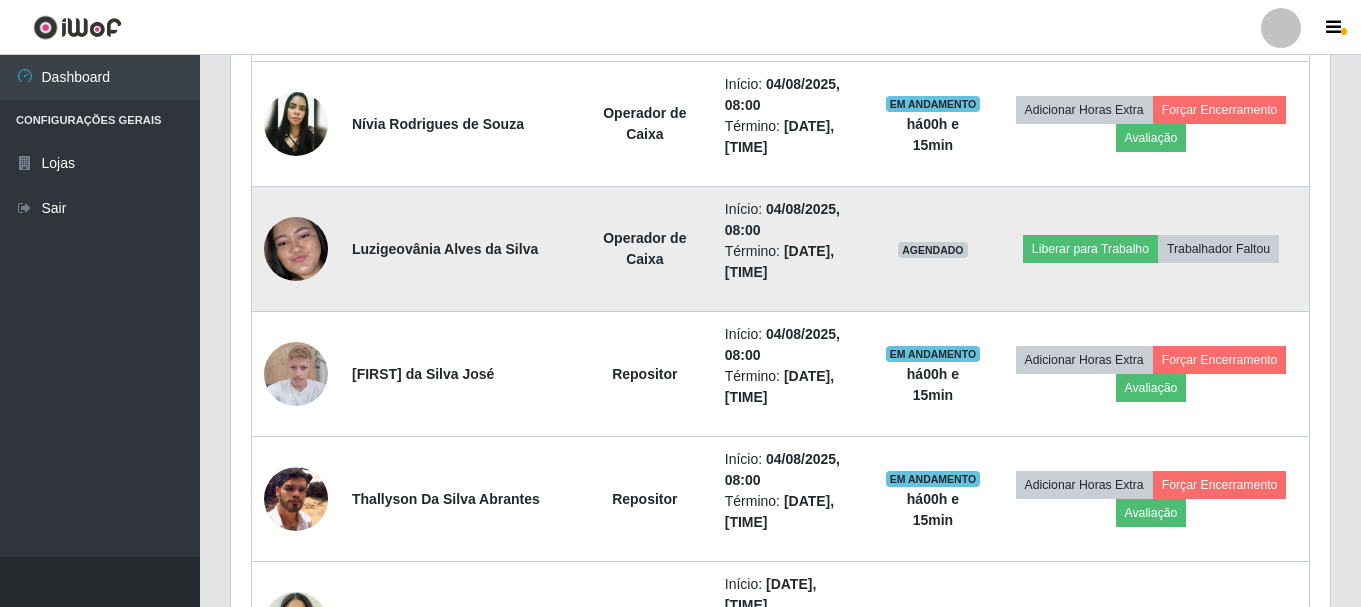 click at bounding box center (296, 249) 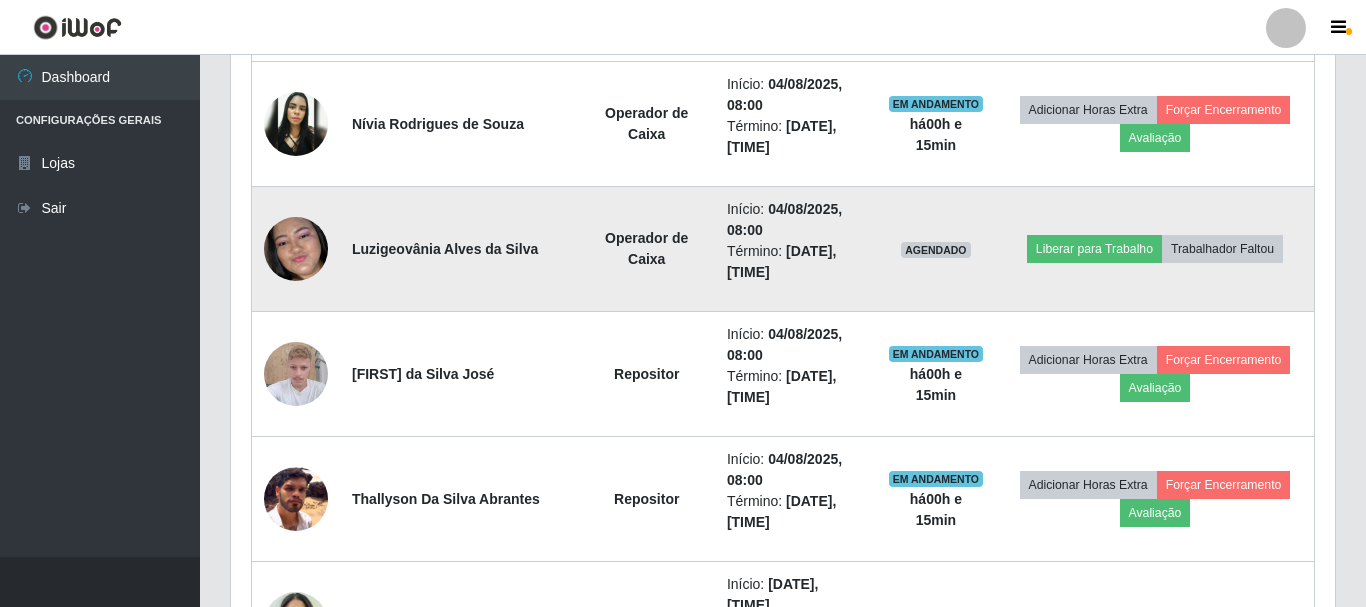 scroll, scrollTop: 999585, scrollLeft: 998911, axis: both 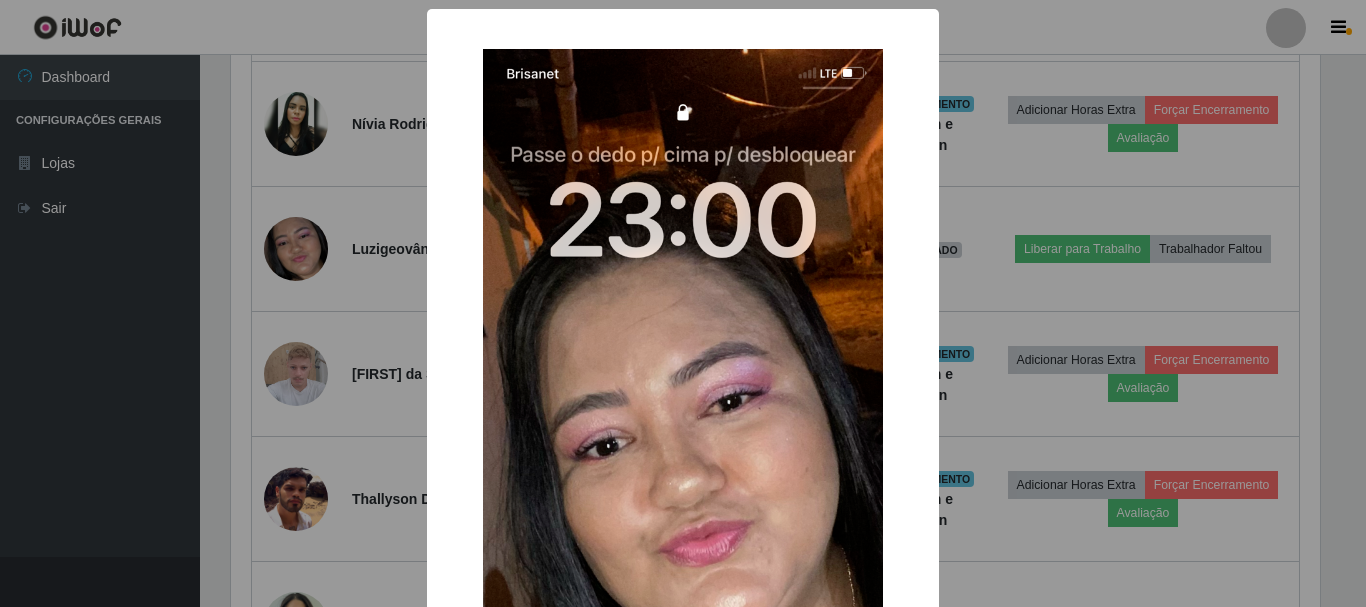 click on "× OK Cancel" at bounding box center [683, 303] 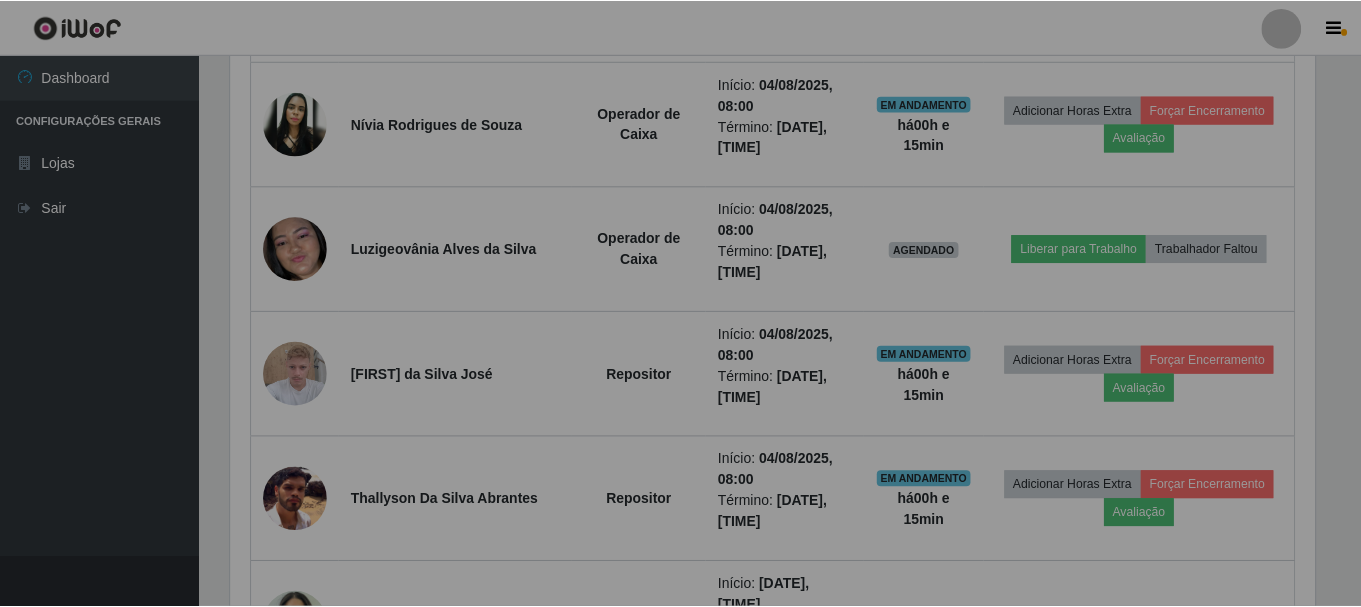 scroll, scrollTop: 999585, scrollLeft: 998901, axis: both 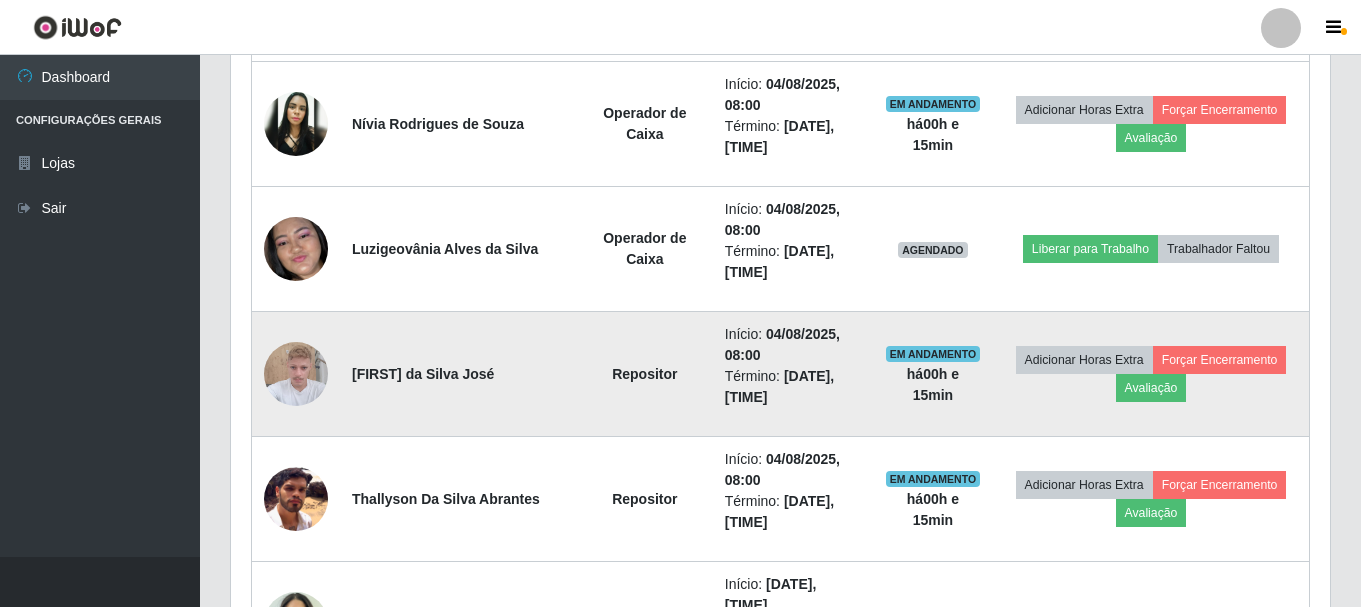 click at bounding box center [296, 373] 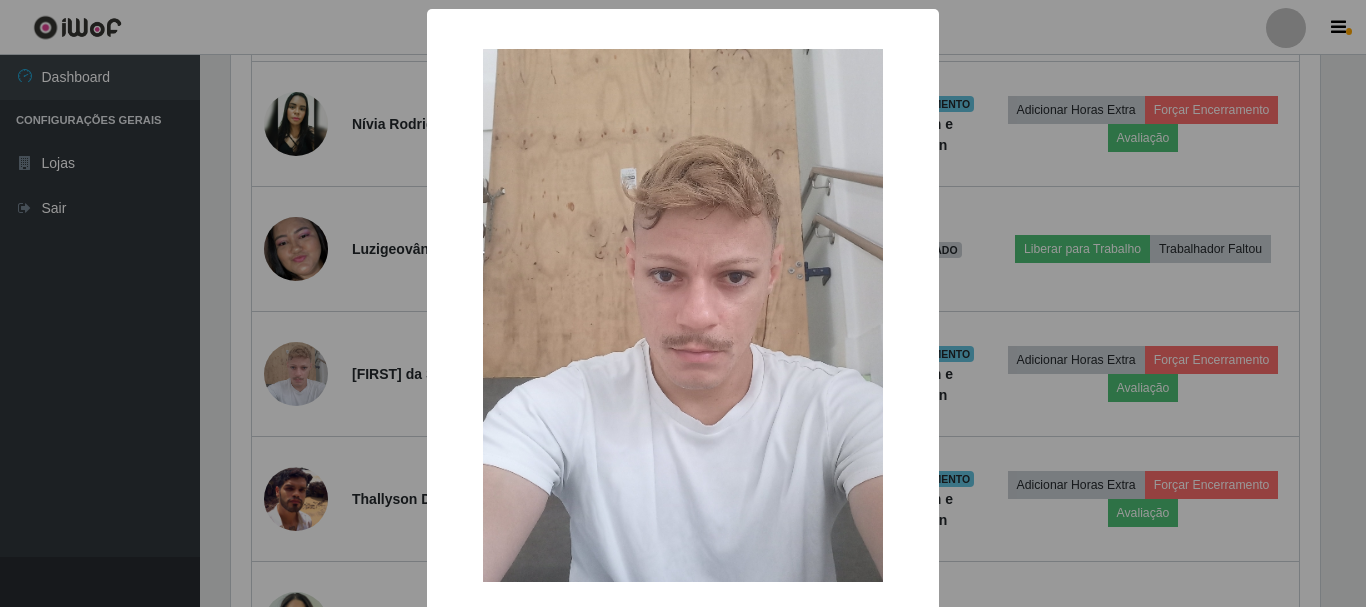 click on "× OK Cancel" at bounding box center [683, 303] 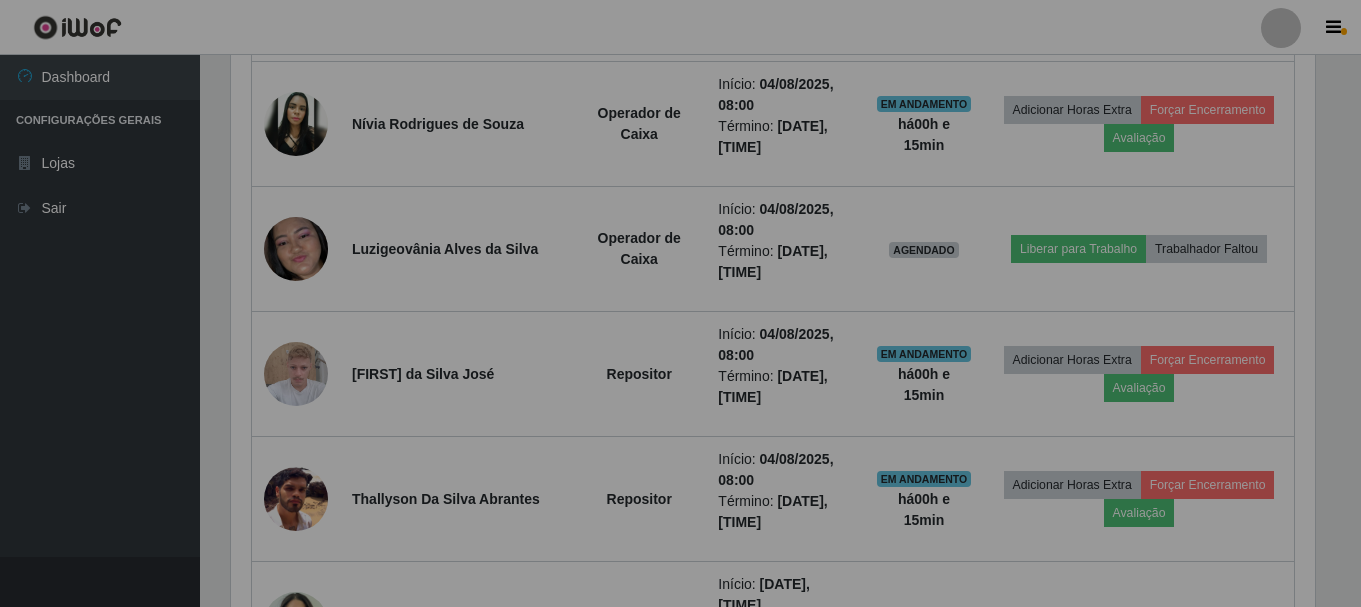 scroll, scrollTop: 999585, scrollLeft: 998901, axis: both 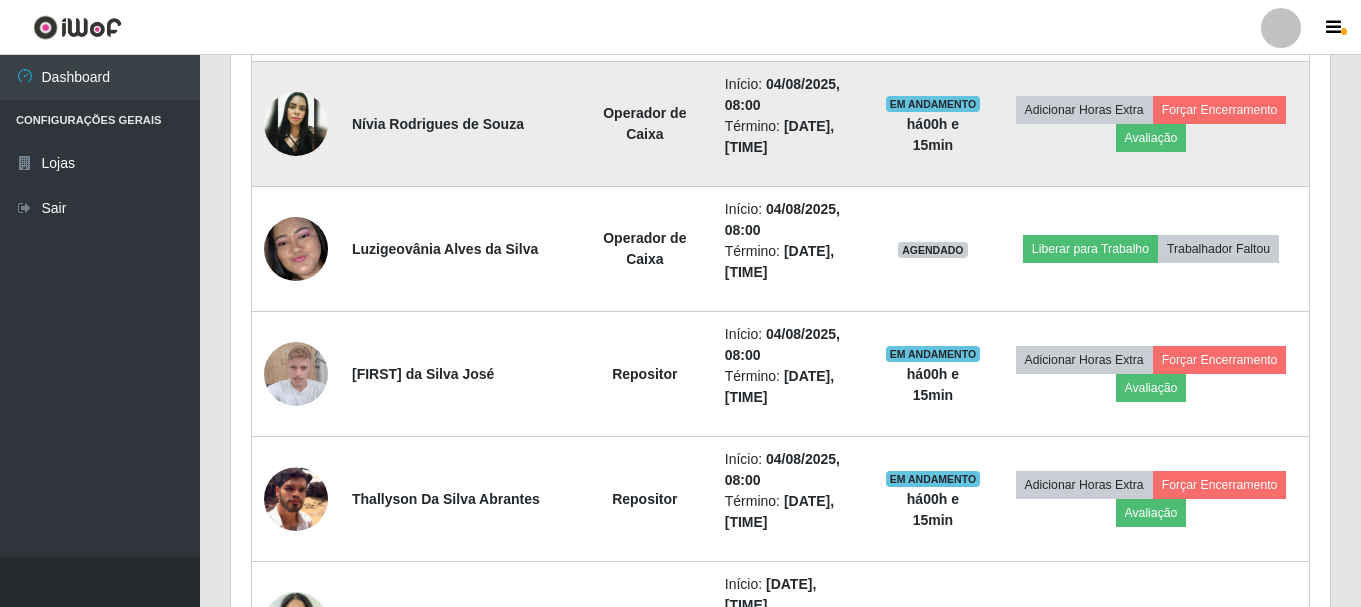 click at bounding box center (296, 124) 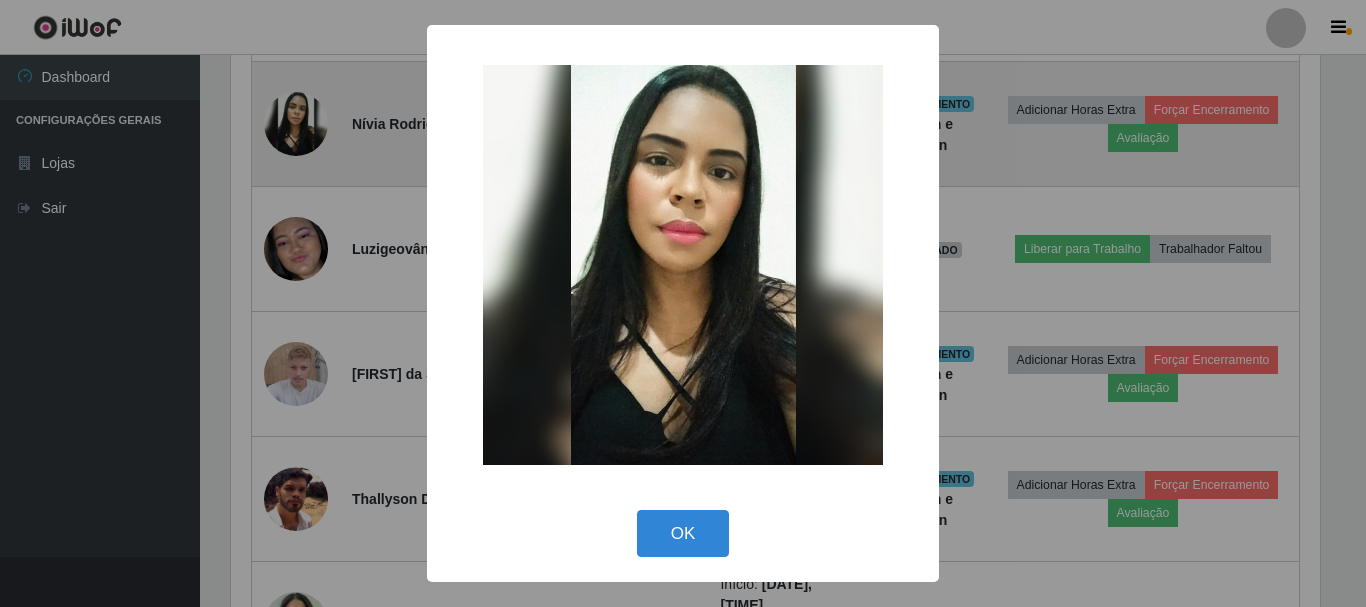 scroll, scrollTop: 999585, scrollLeft: 998911, axis: both 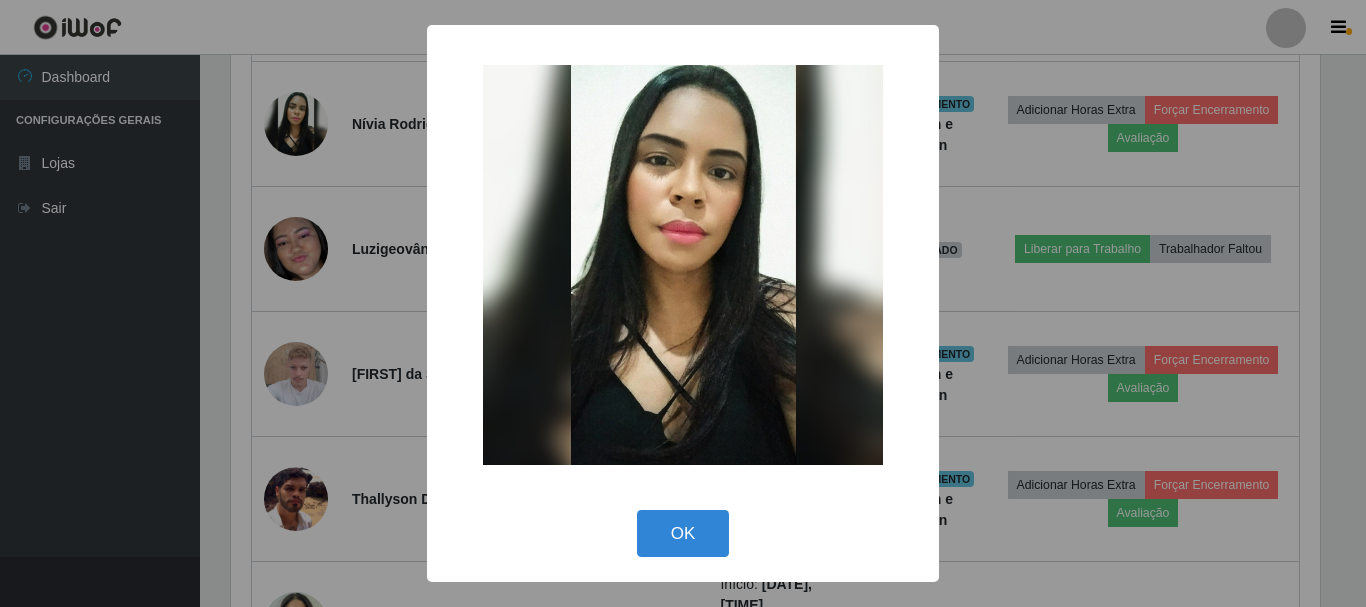 click on "× OK Cancel" at bounding box center [683, 303] 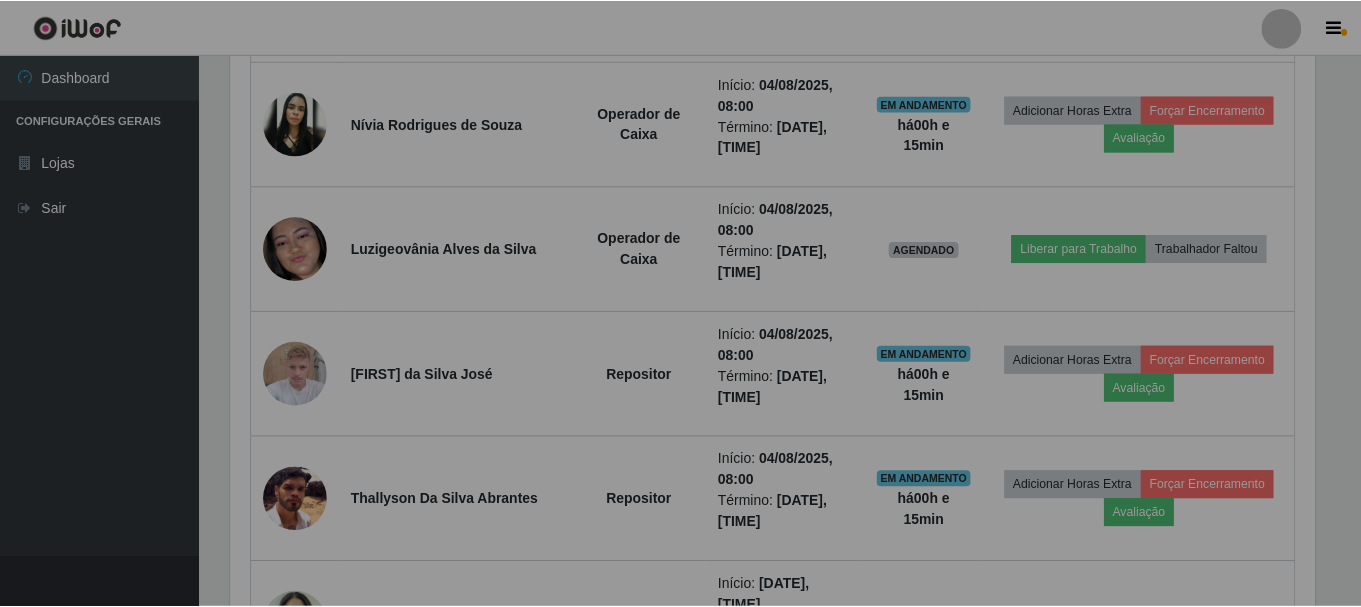 scroll, scrollTop: 999585, scrollLeft: 998901, axis: both 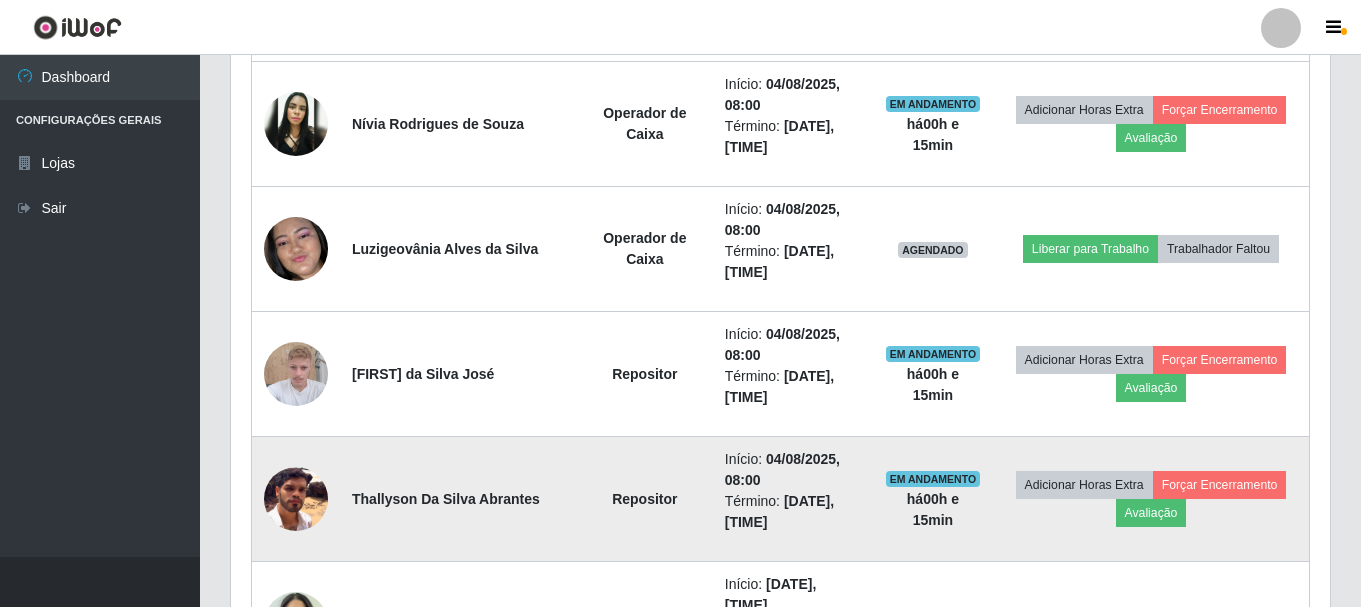 click at bounding box center [296, 499] 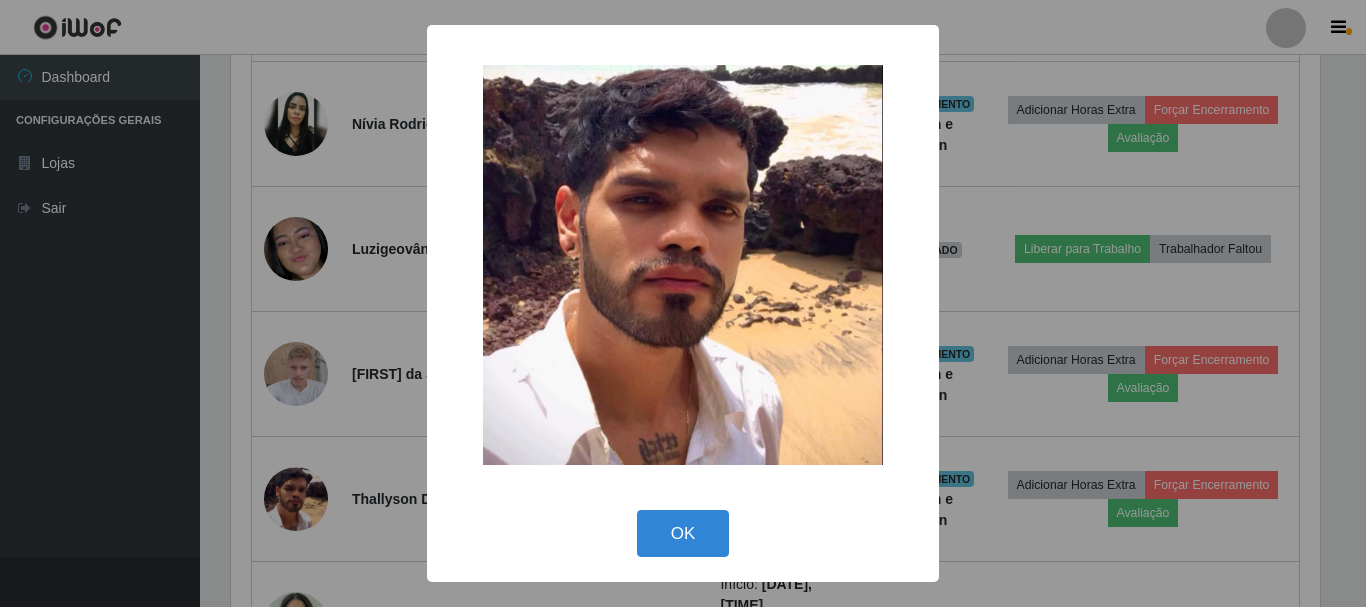 click on "× OK Cancel" at bounding box center [683, 303] 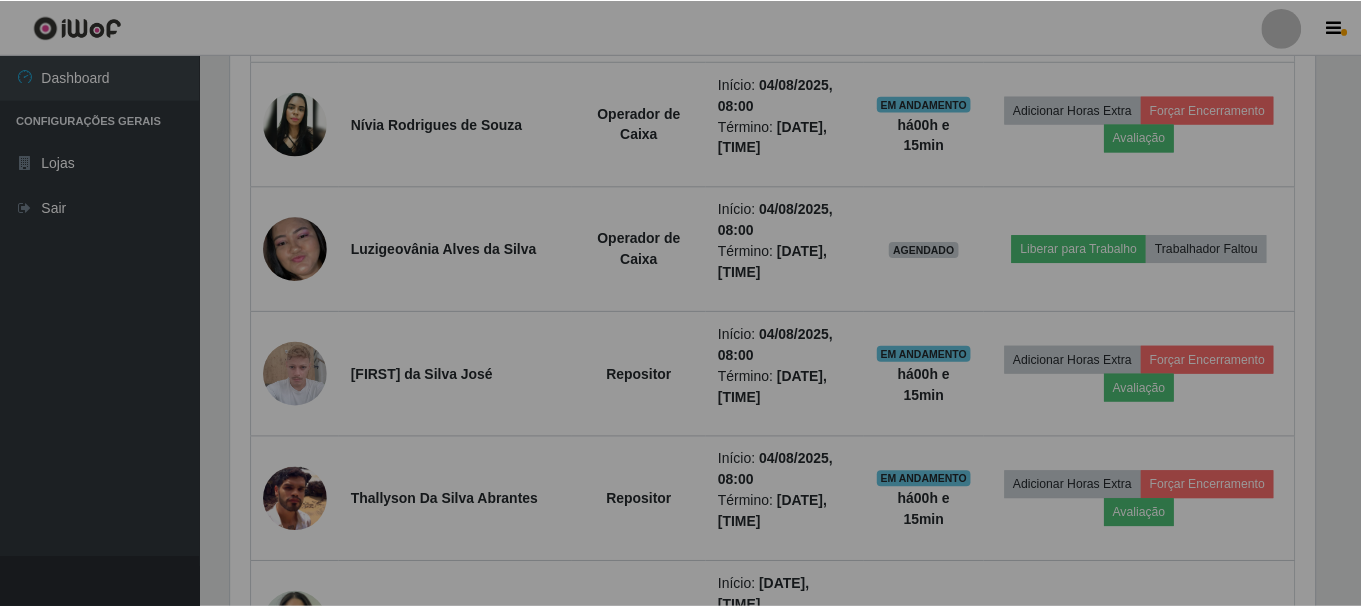 scroll, scrollTop: 999585, scrollLeft: 998901, axis: both 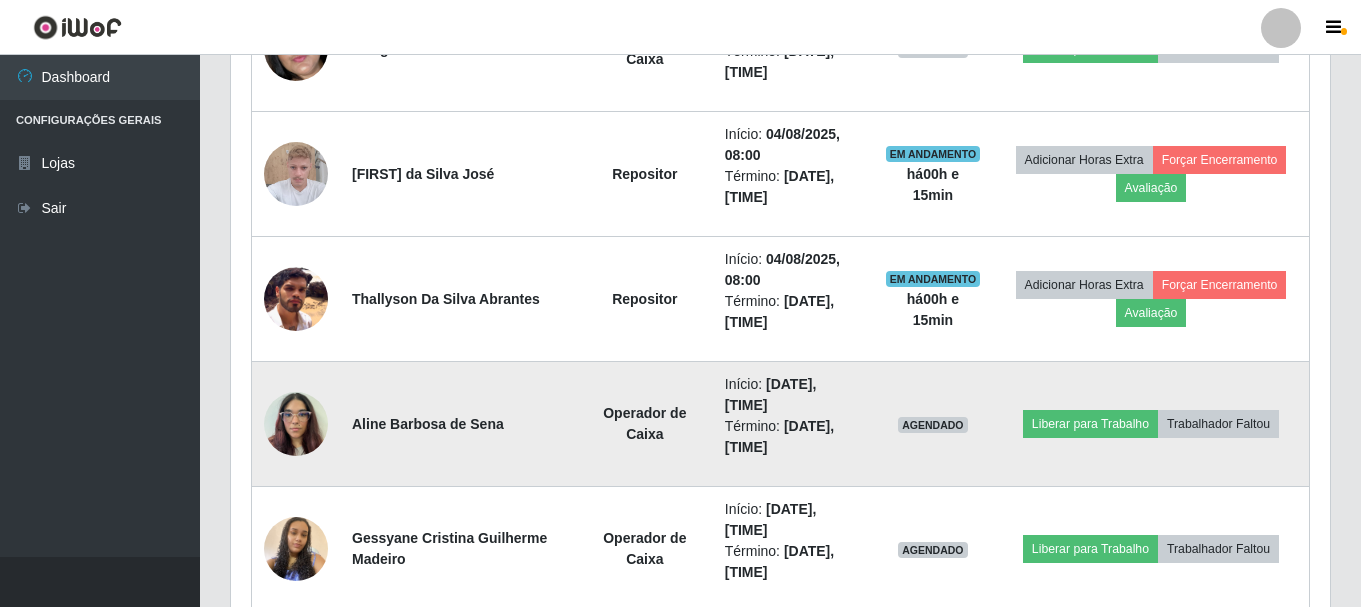 click at bounding box center (296, 423) 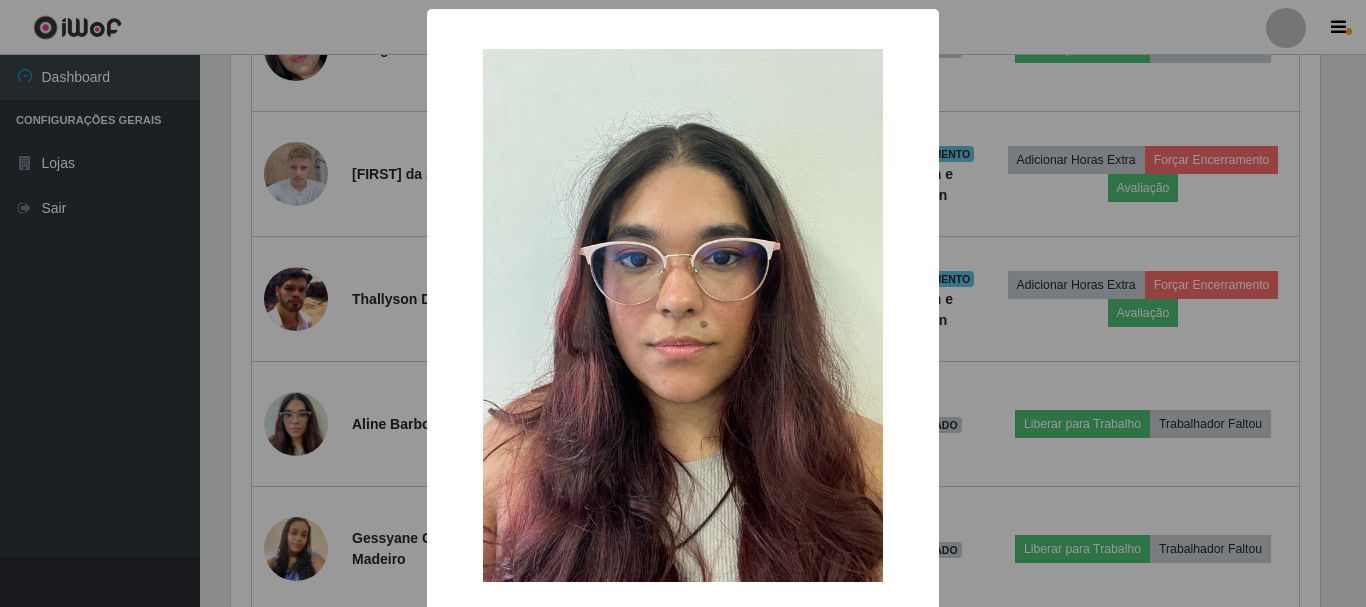 click on "× OK Cancel" at bounding box center [683, 303] 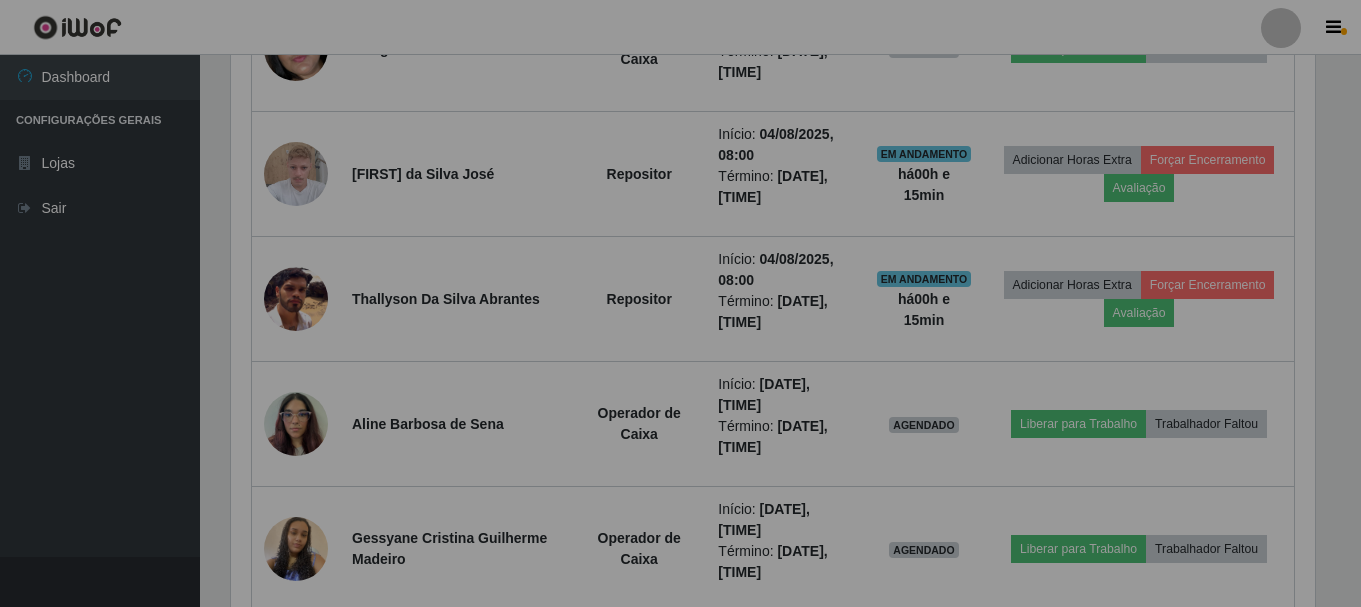 scroll, scrollTop: 999585, scrollLeft: 998901, axis: both 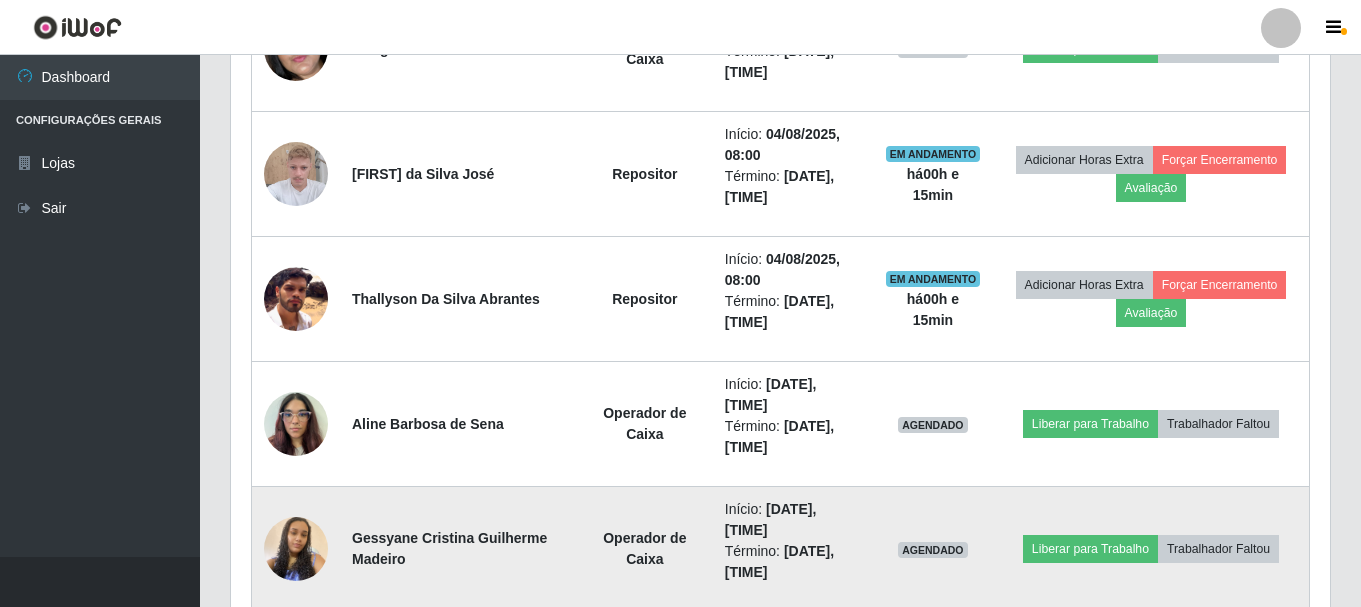 click at bounding box center (296, 549) 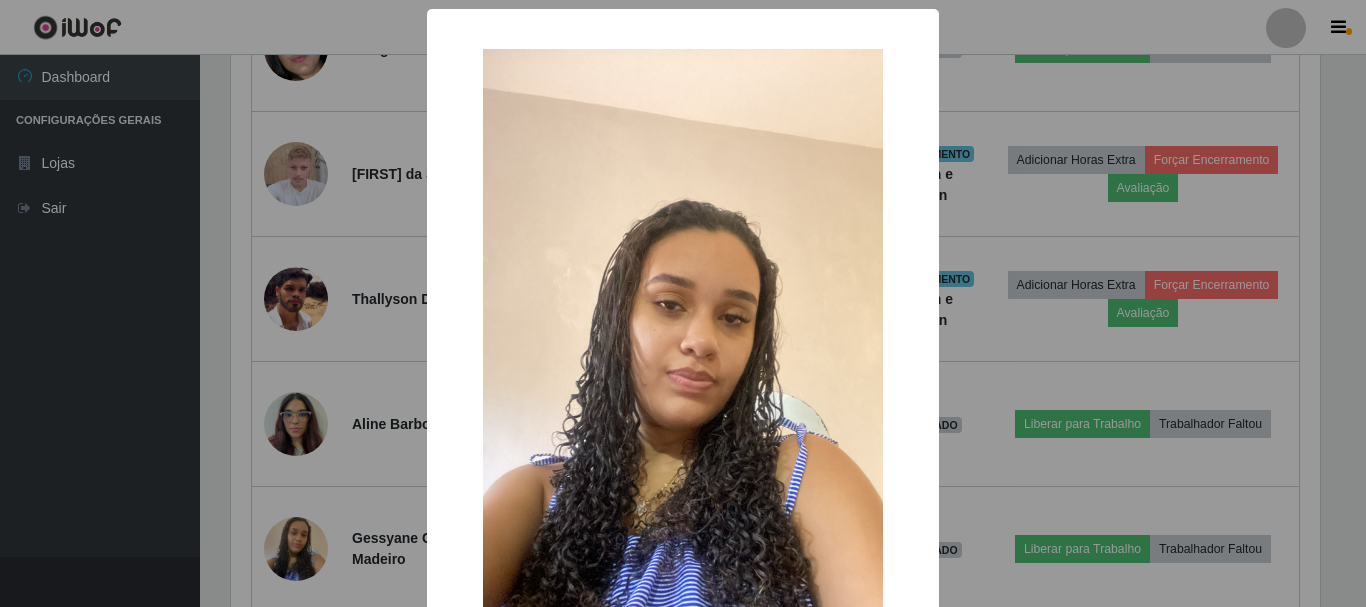 click on "× OK Cancel" at bounding box center (683, 303) 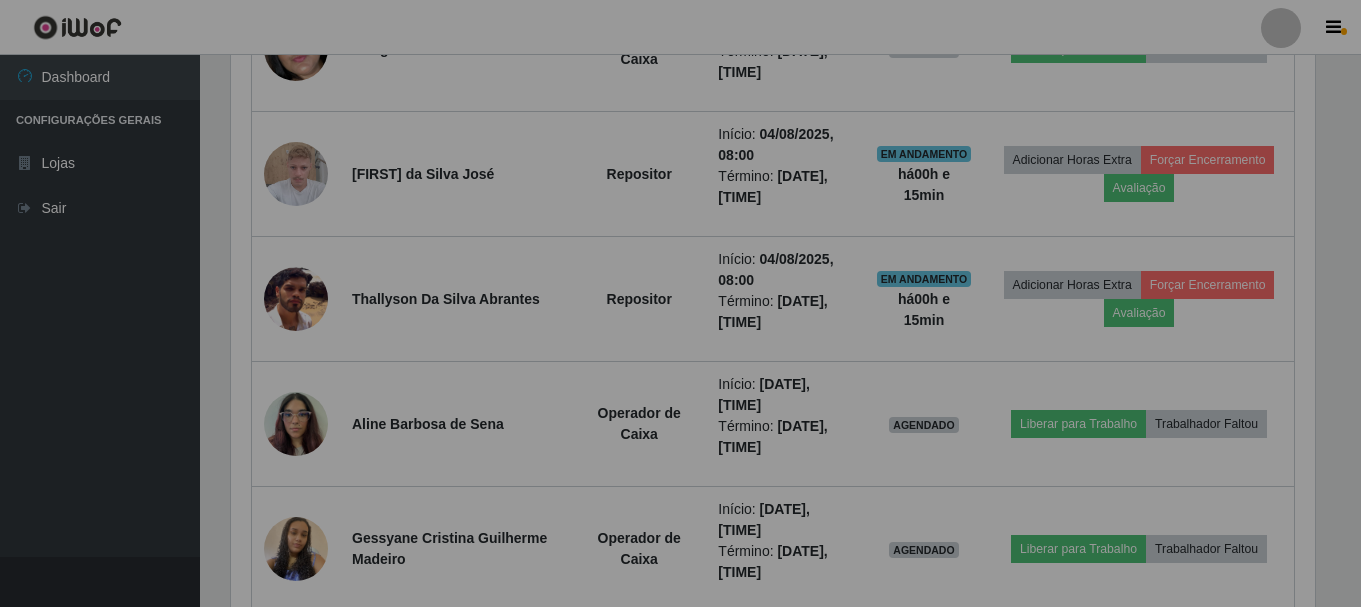 scroll, scrollTop: 999585, scrollLeft: 998901, axis: both 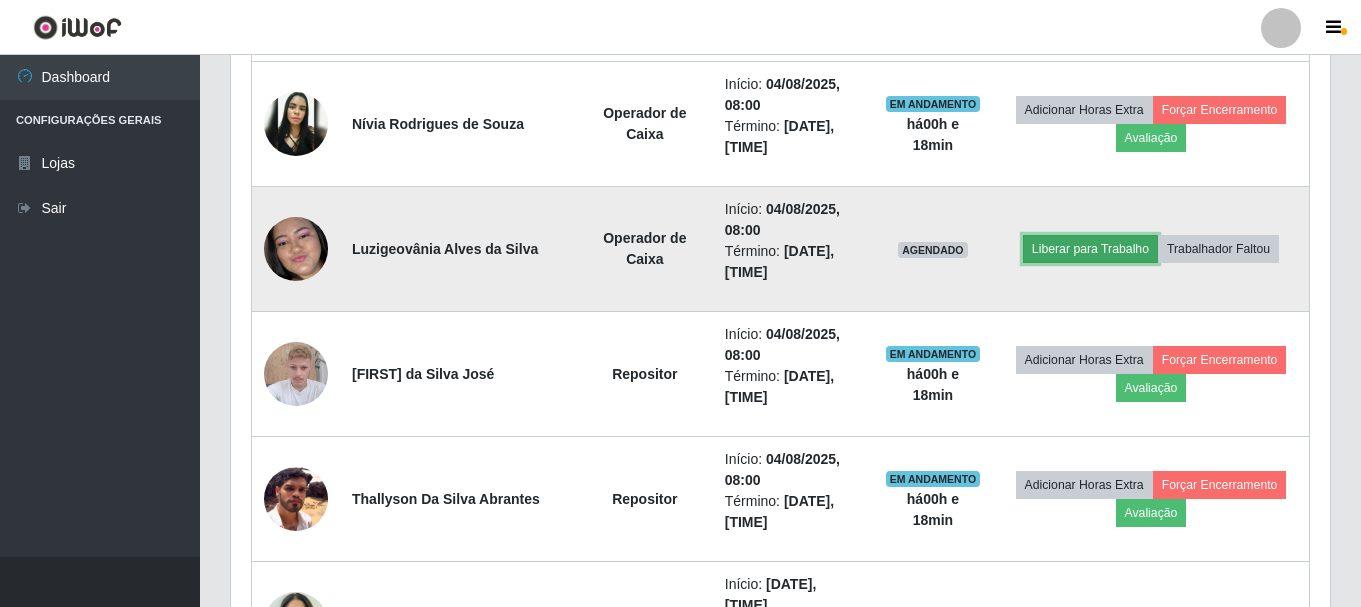 click on "Liberar para Trabalho" at bounding box center [1090, 249] 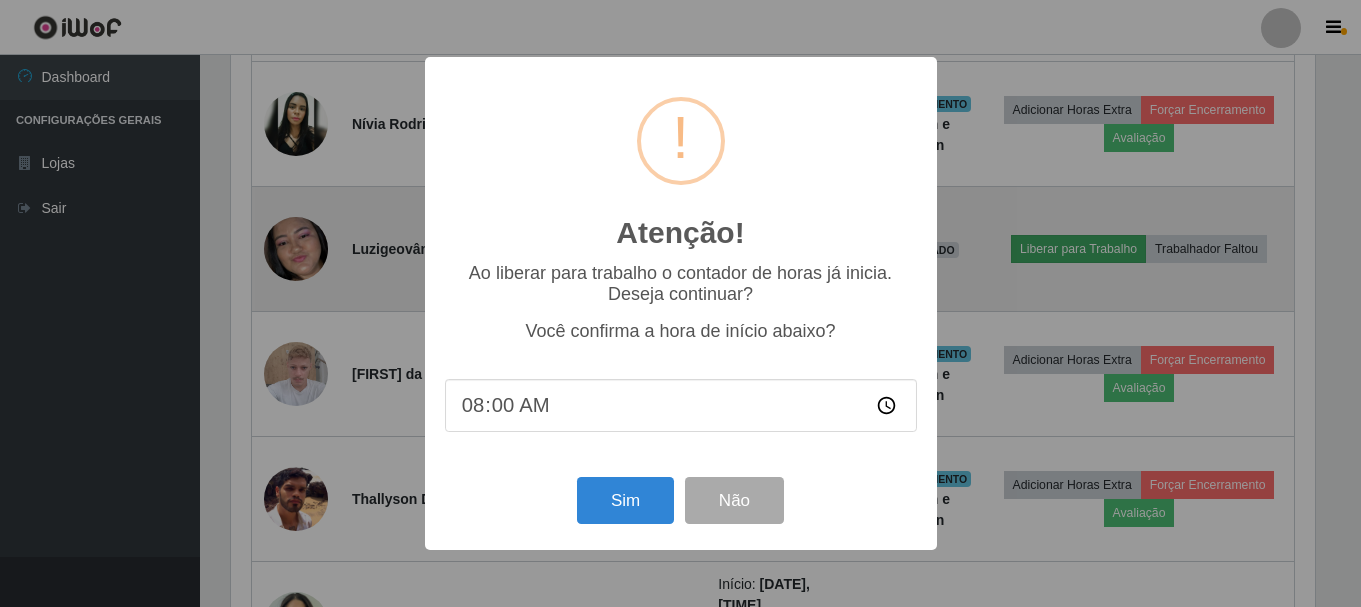 scroll, scrollTop: 999585, scrollLeft: 998911, axis: both 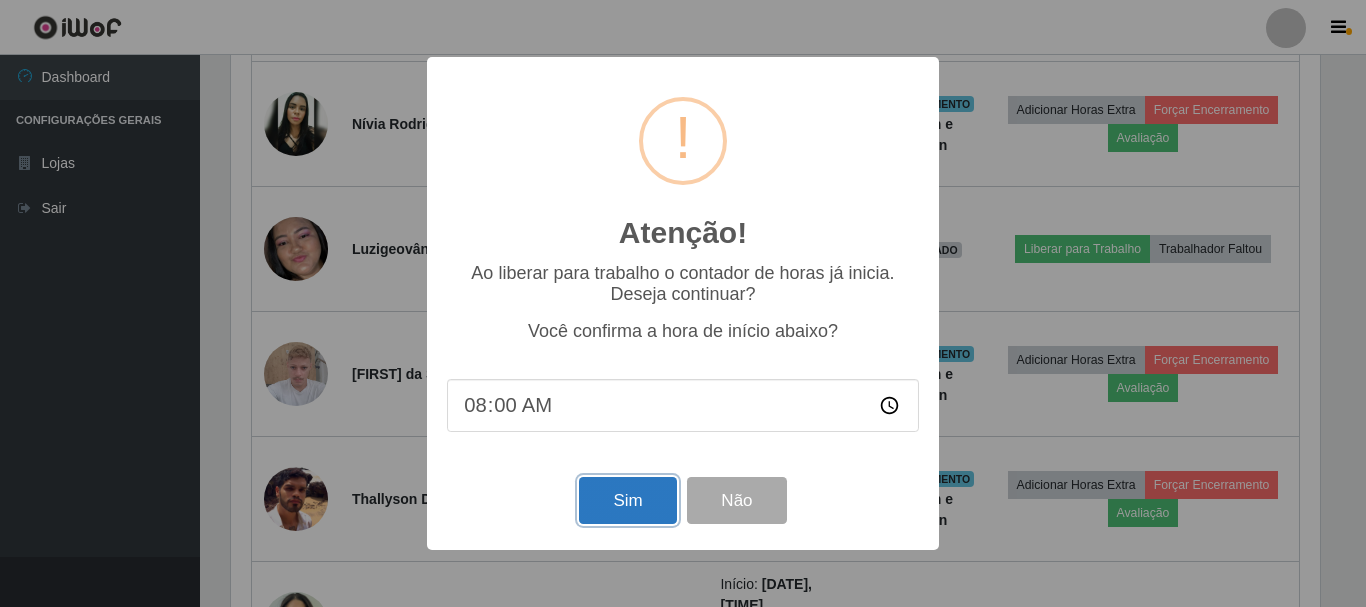 click on "Sim" at bounding box center [627, 500] 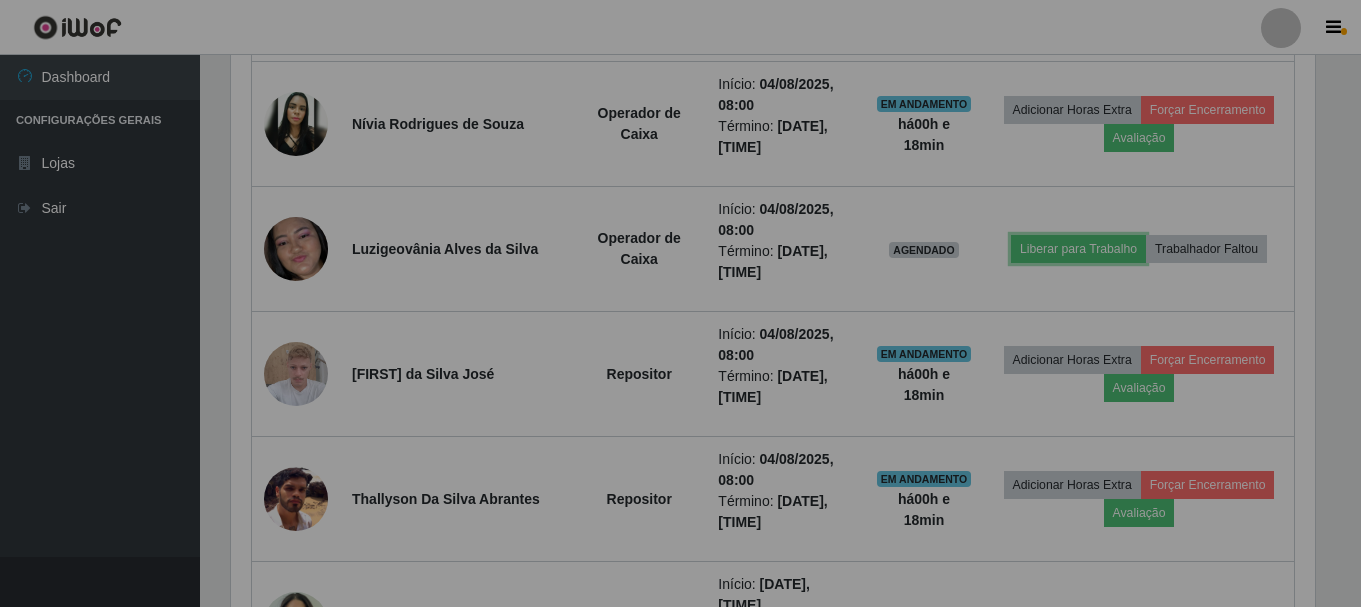scroll, scrollTop: 999585, scrollLeft: 998901, axis: both 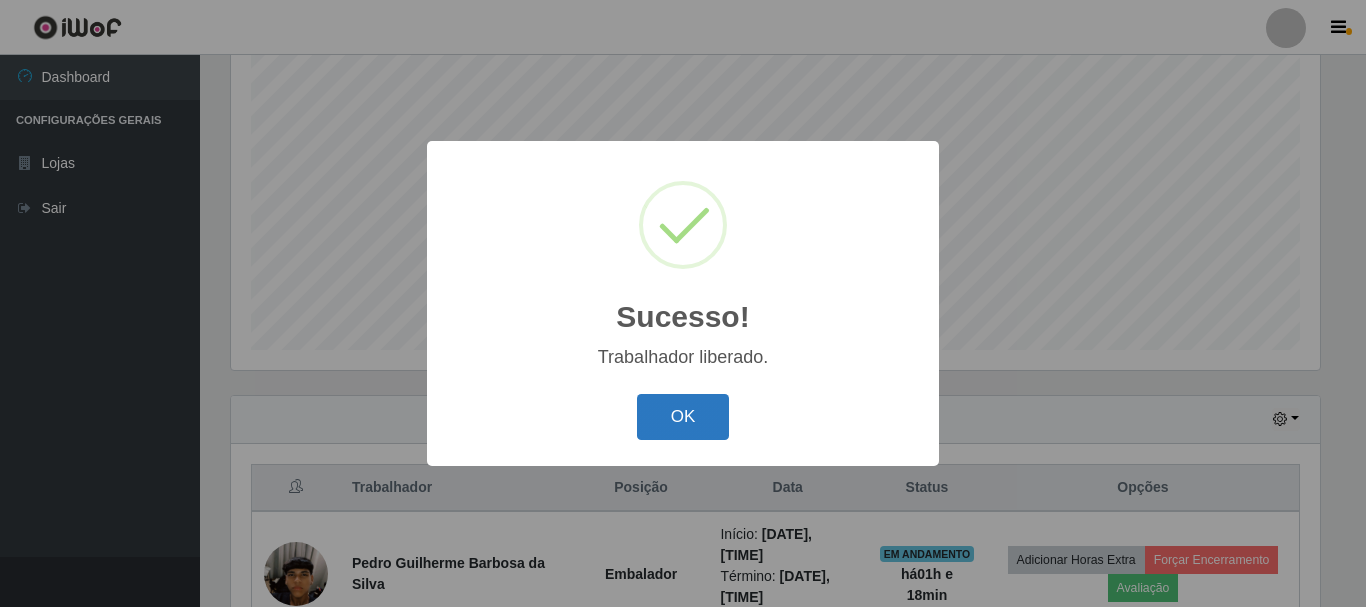 click on "OK" at bounding box center [683, 417] 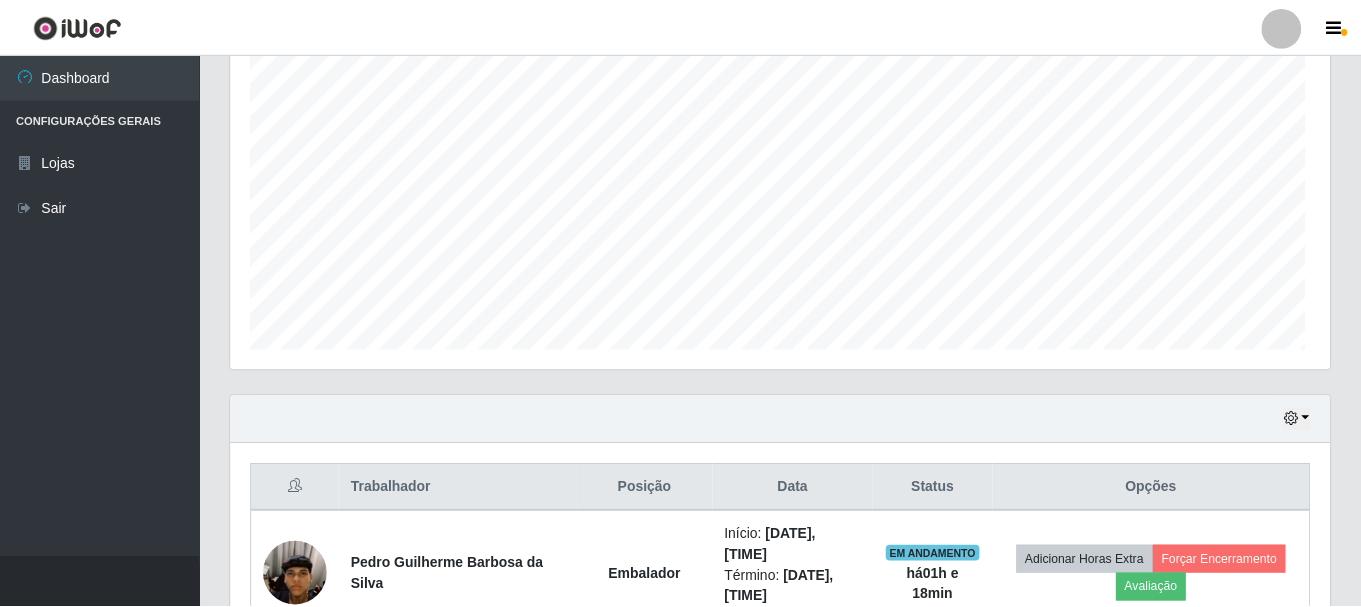 scroll, scrollTop: 999585, scrollLeft: 998901, axis: both 